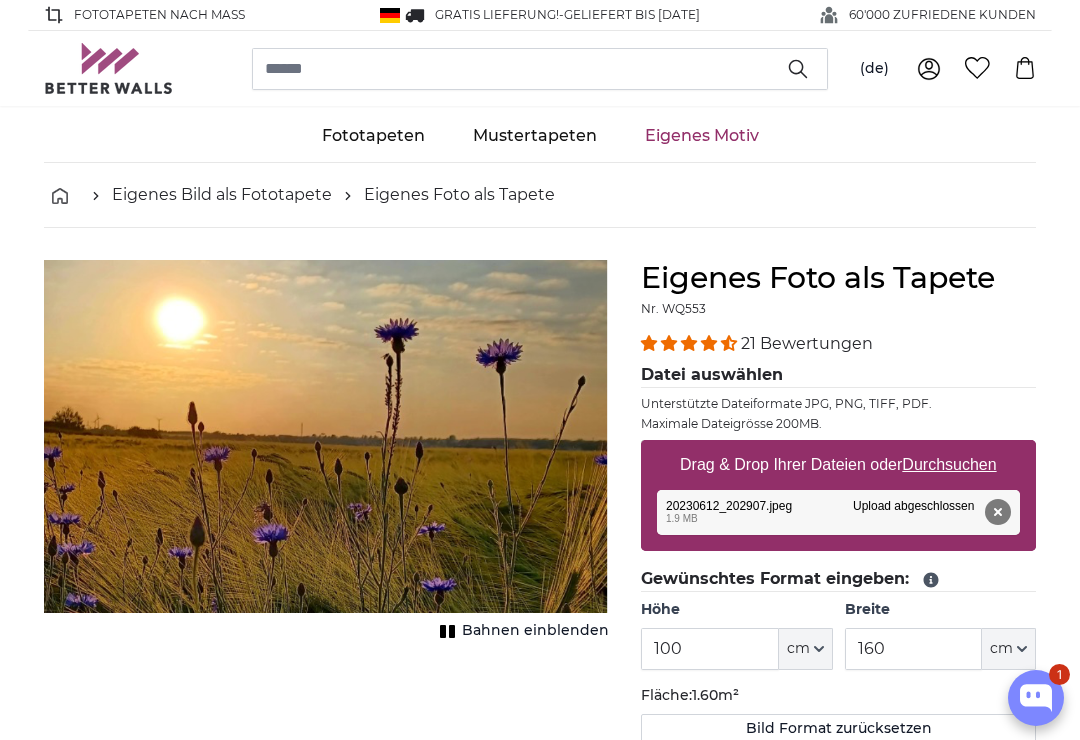 scroll, scrollTop: 0, scrollLeft: 0, axis: both 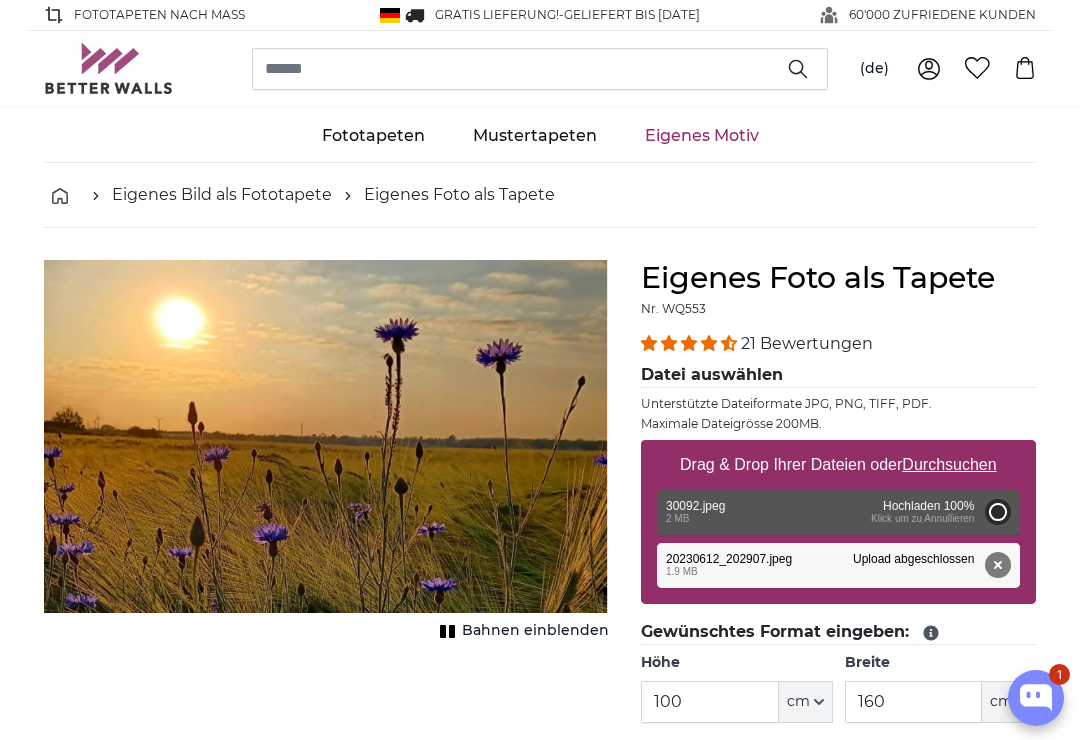 type on "200" 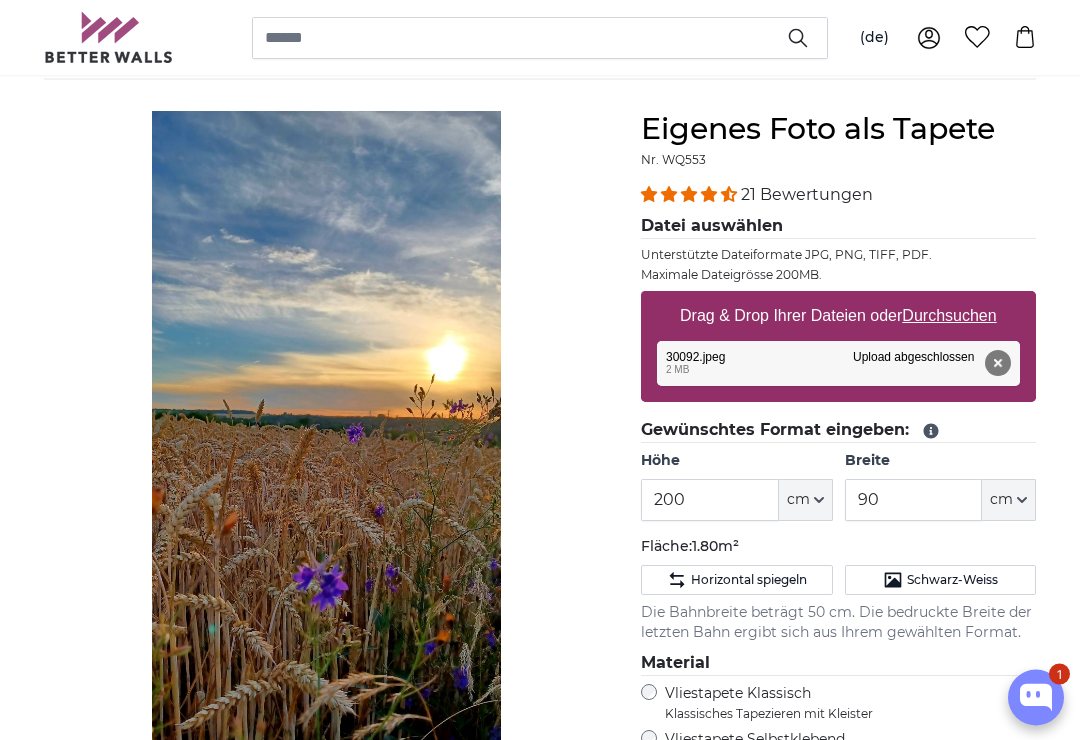scroll, scrollTop: 151, scrollLeft: 0, axis: vertical 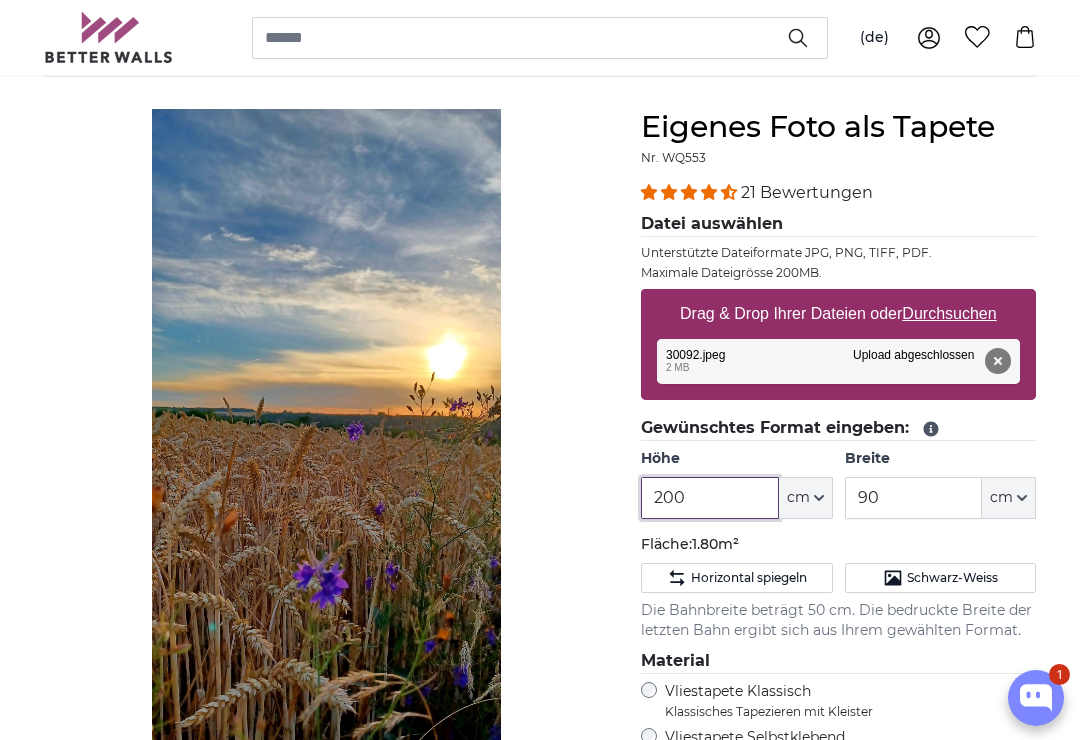 click on "200" at bounding box center (709, 498) 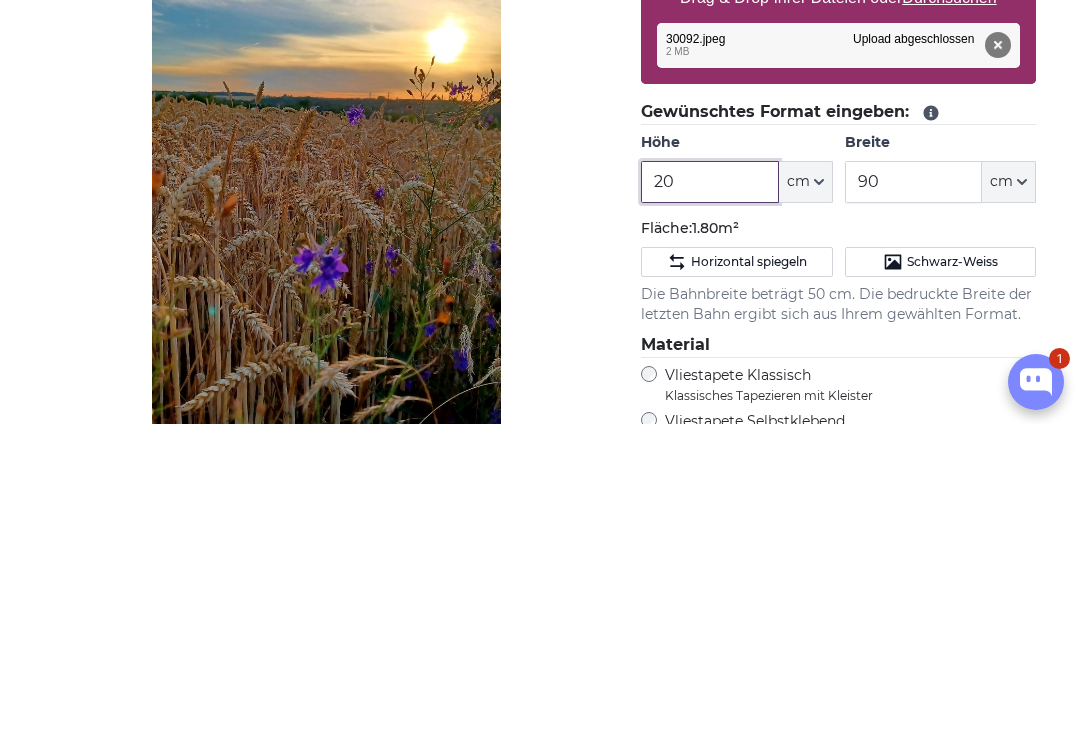 type on "2" 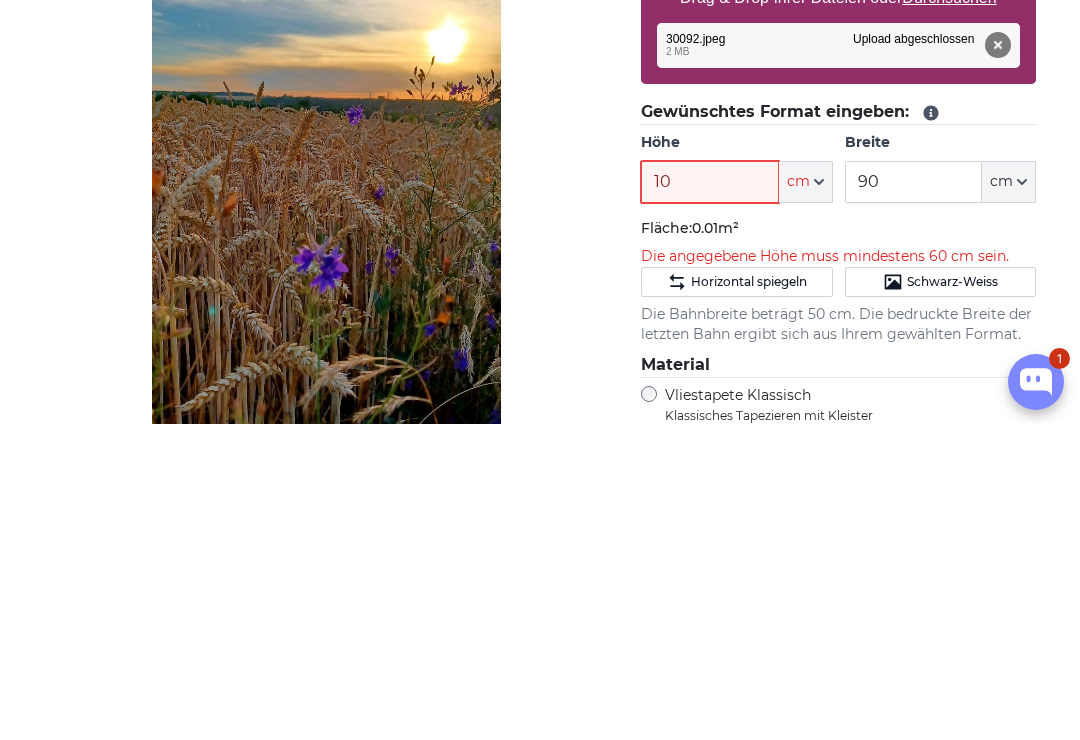 type on "100" 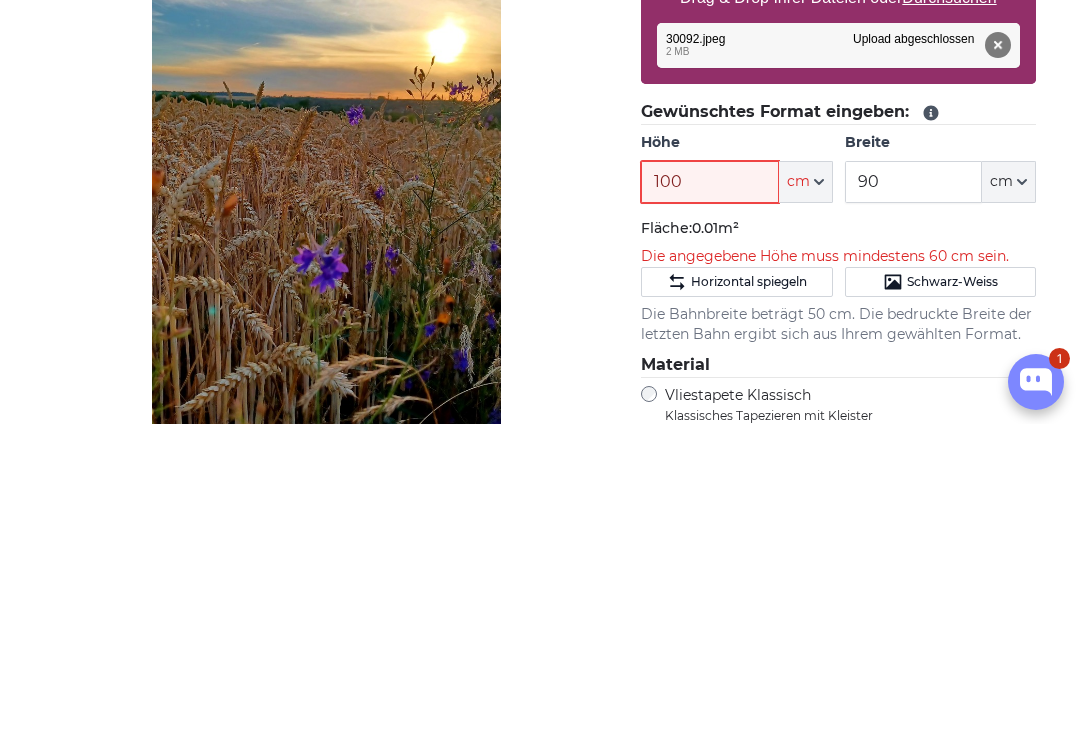 type 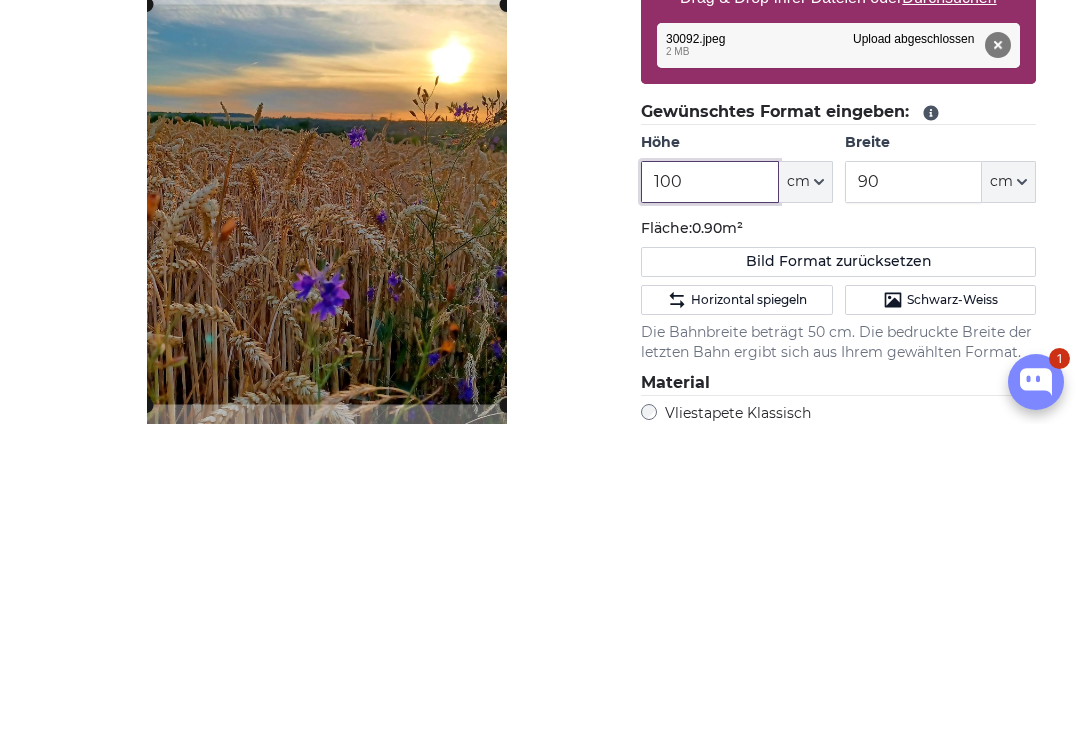 type on "100" 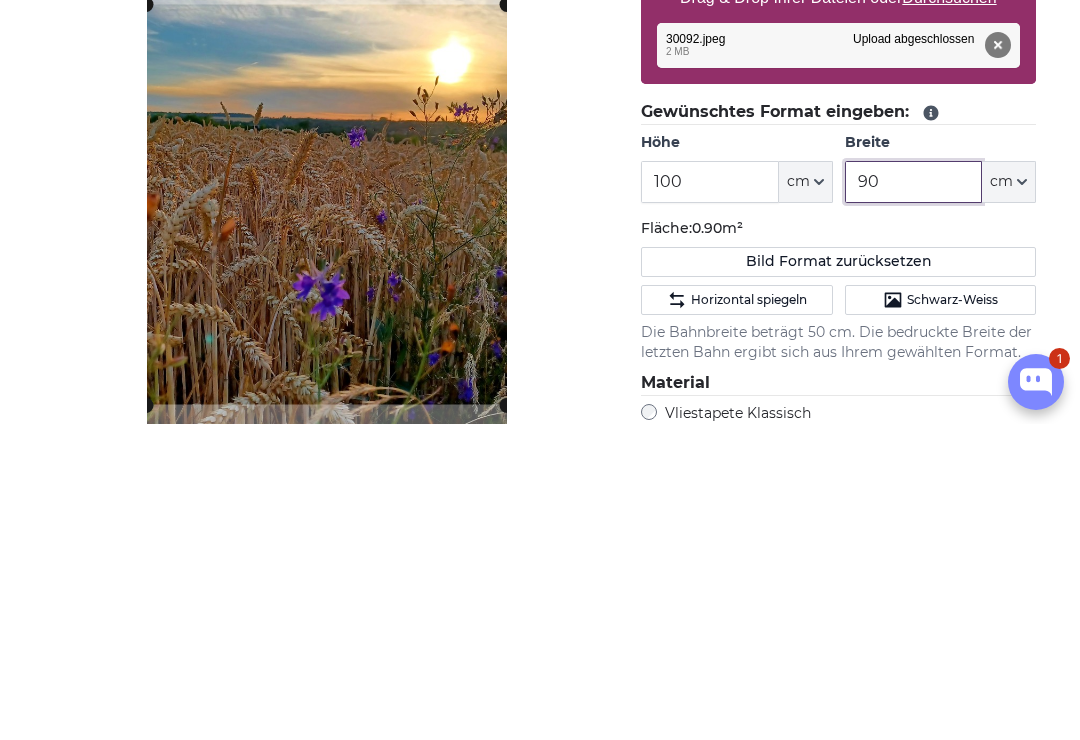 click on "90" at bounding box center (913, 498) 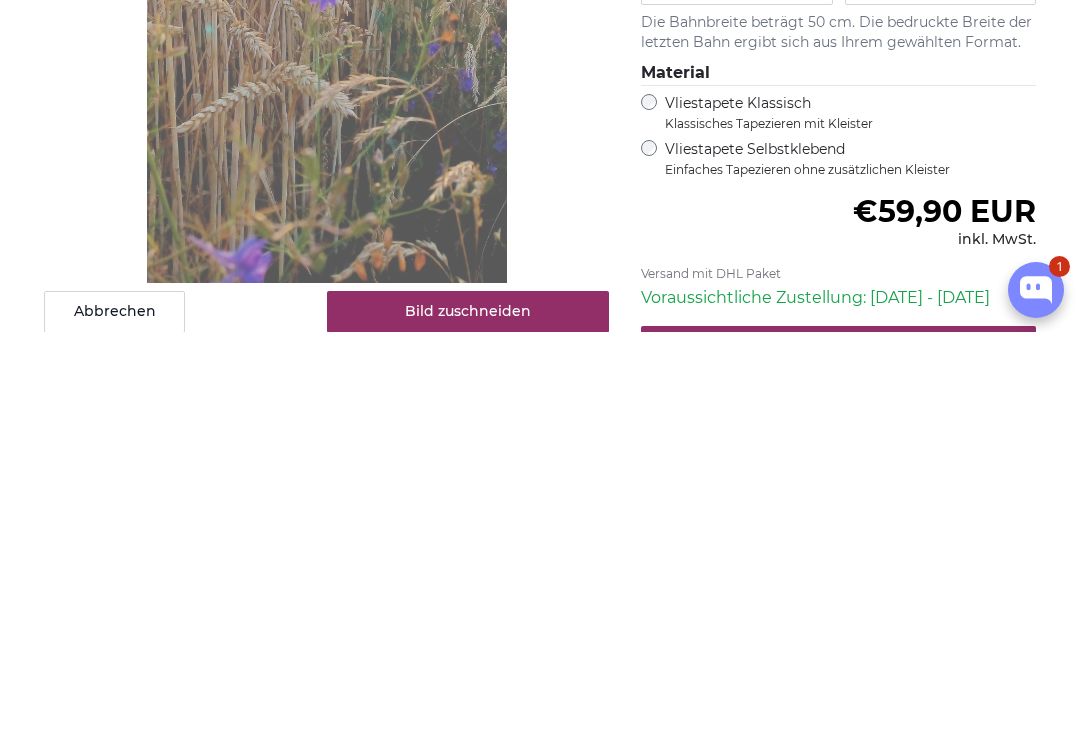 type on "160" 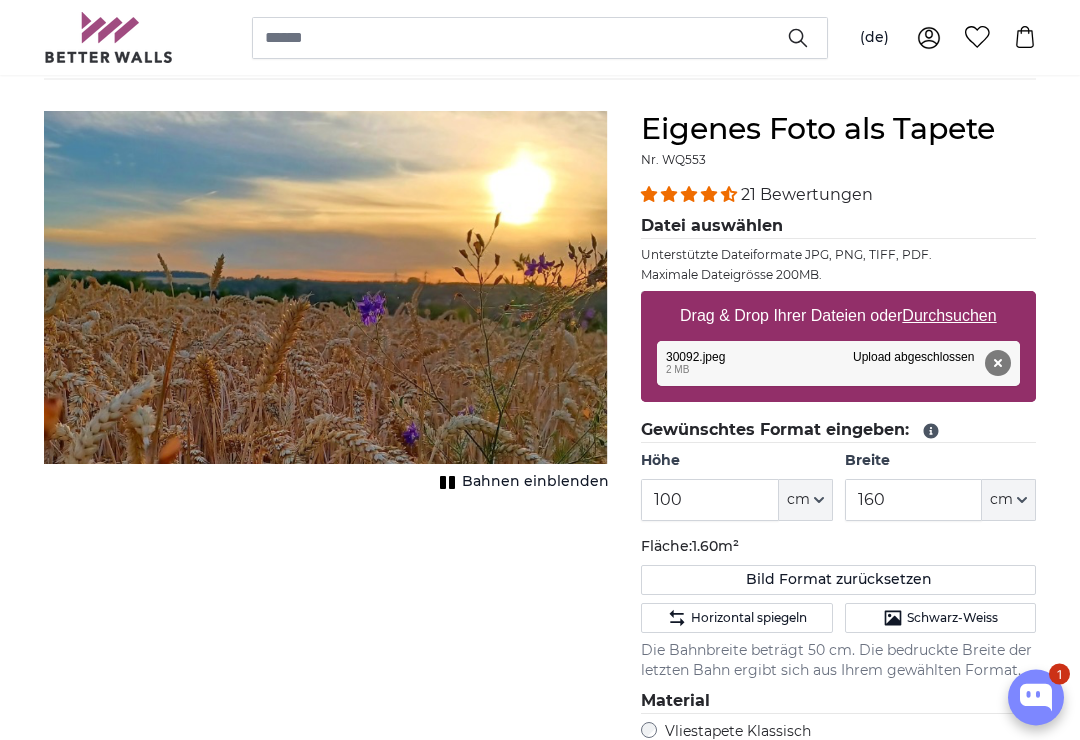 scroll, scrollTop: 0, scrollLeft: 0, axis: both 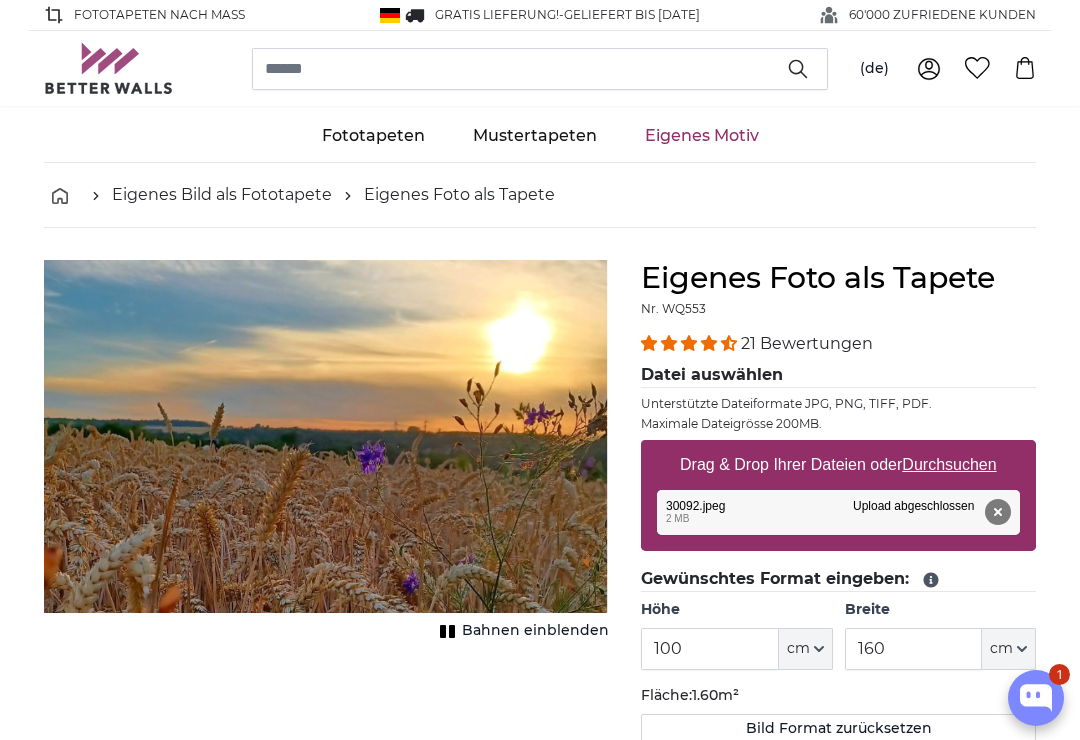 click on "Durchsuchen" at bounding box center (950, 464) 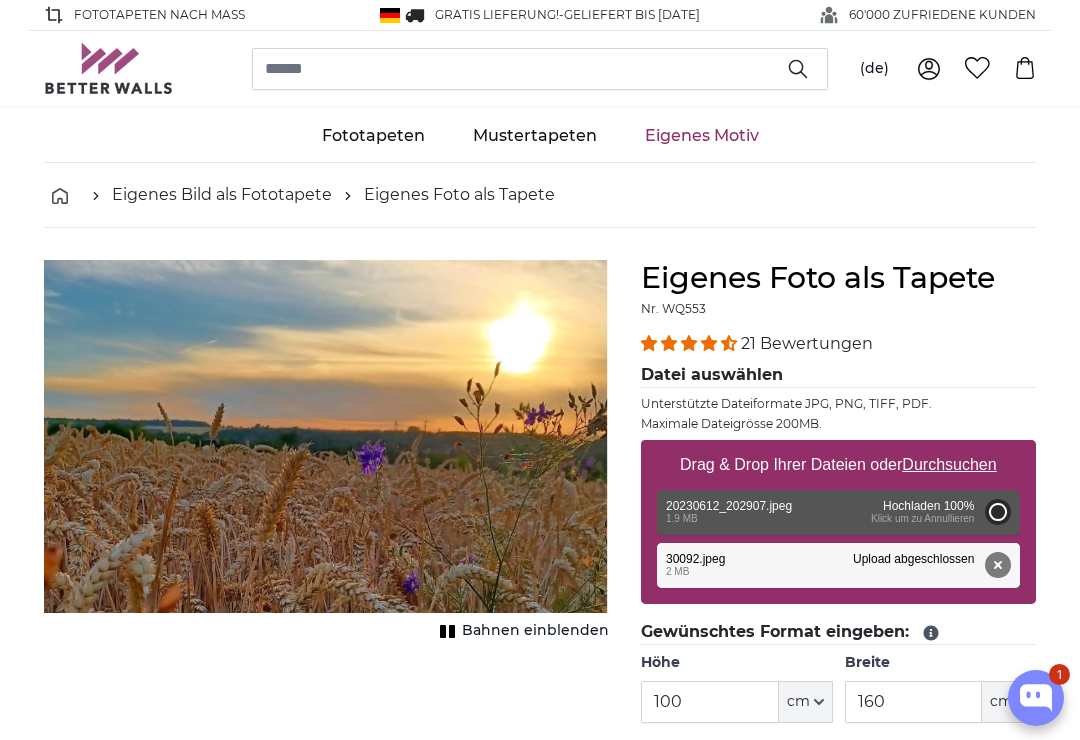 type on "200" 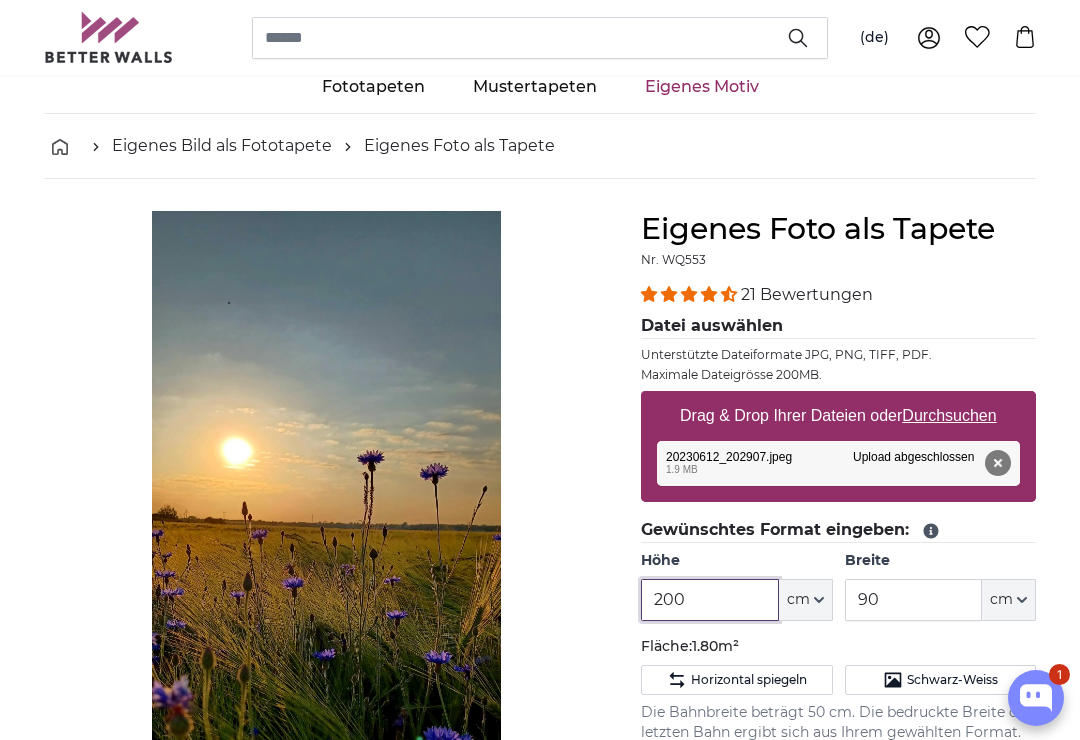 click on "200" at bounding box center [709, 600] 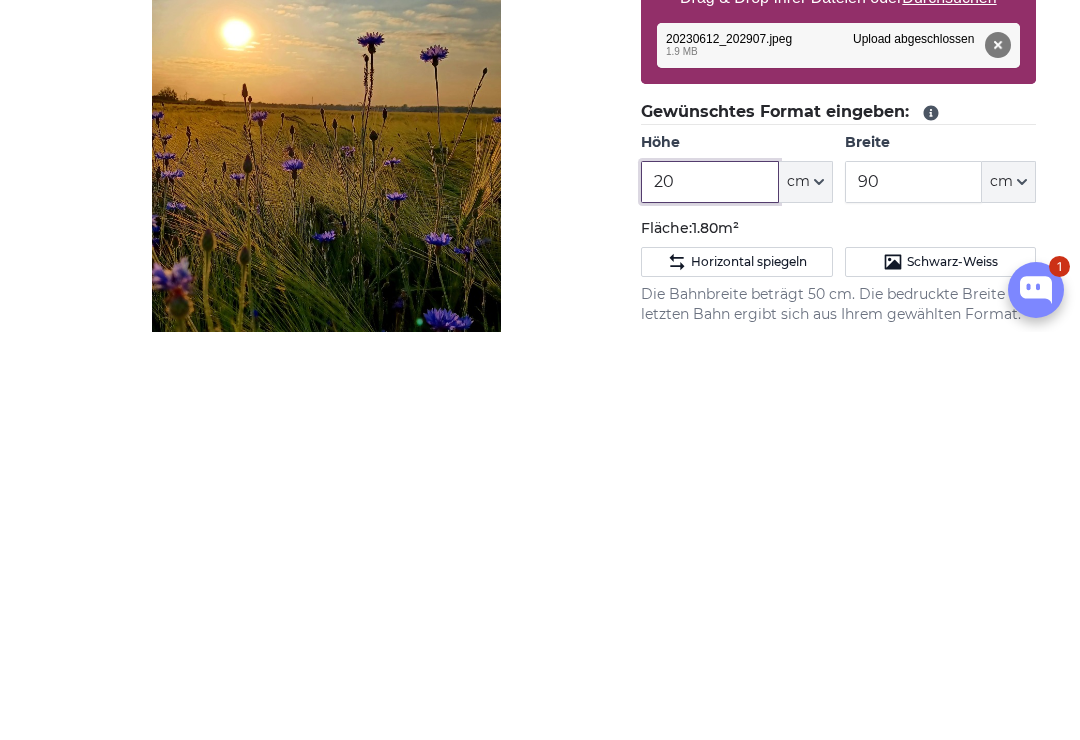 type on "2" 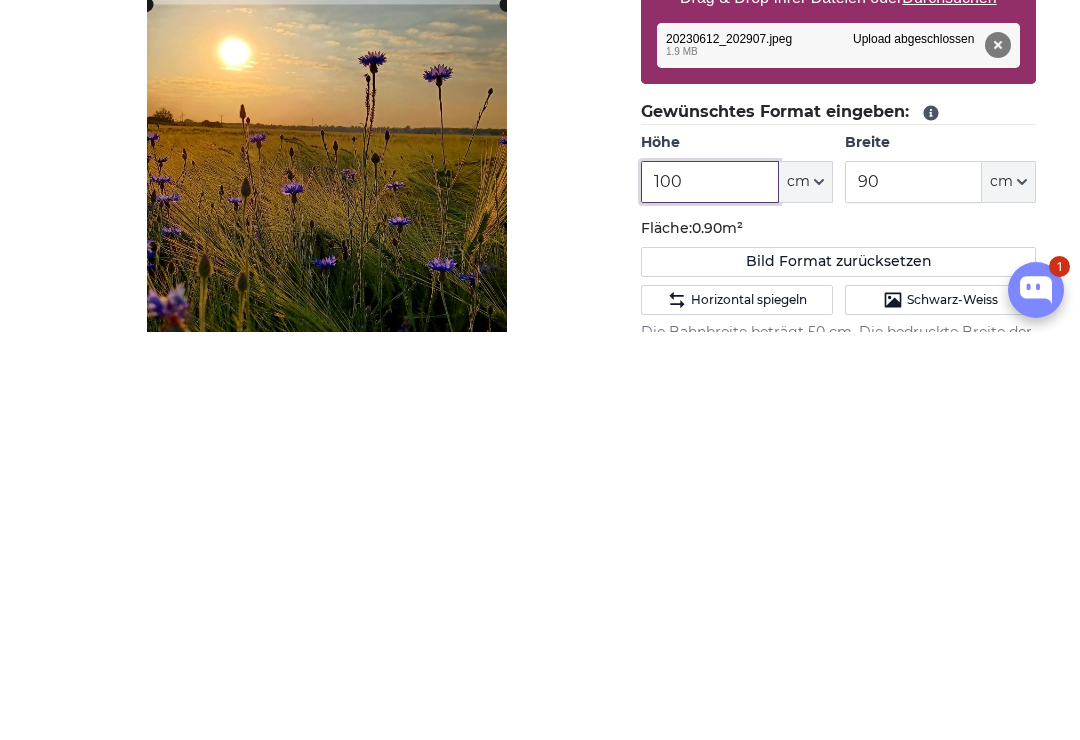 type on "100" 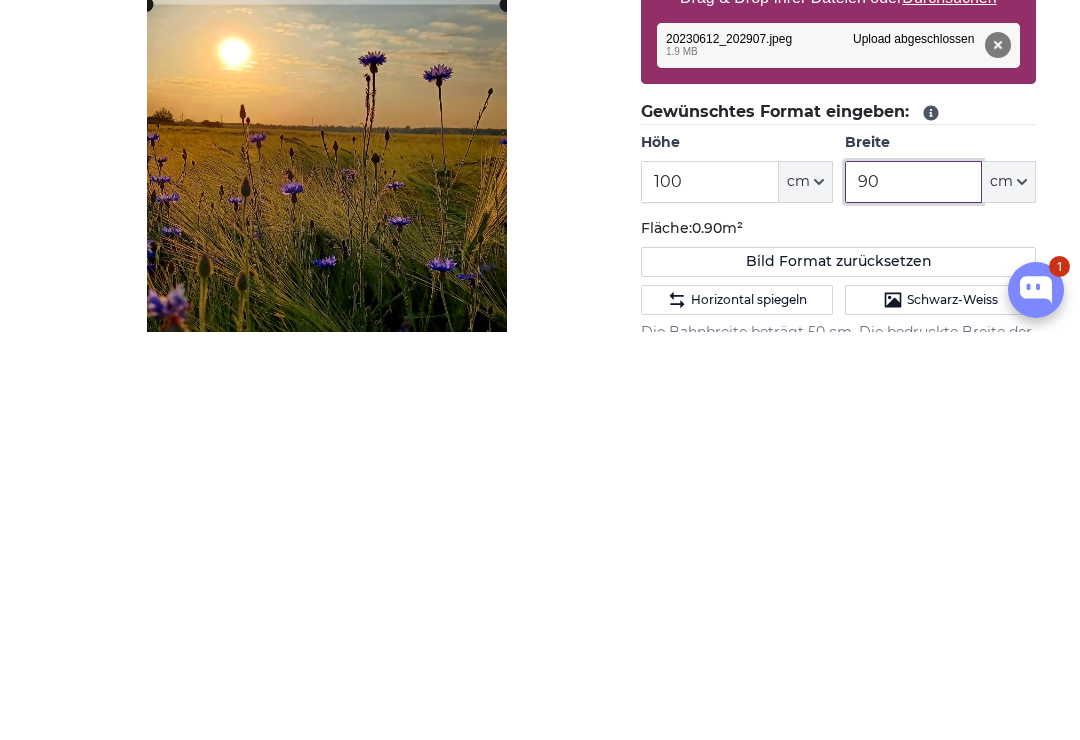 click on "90" at bounding box center [913, 590] 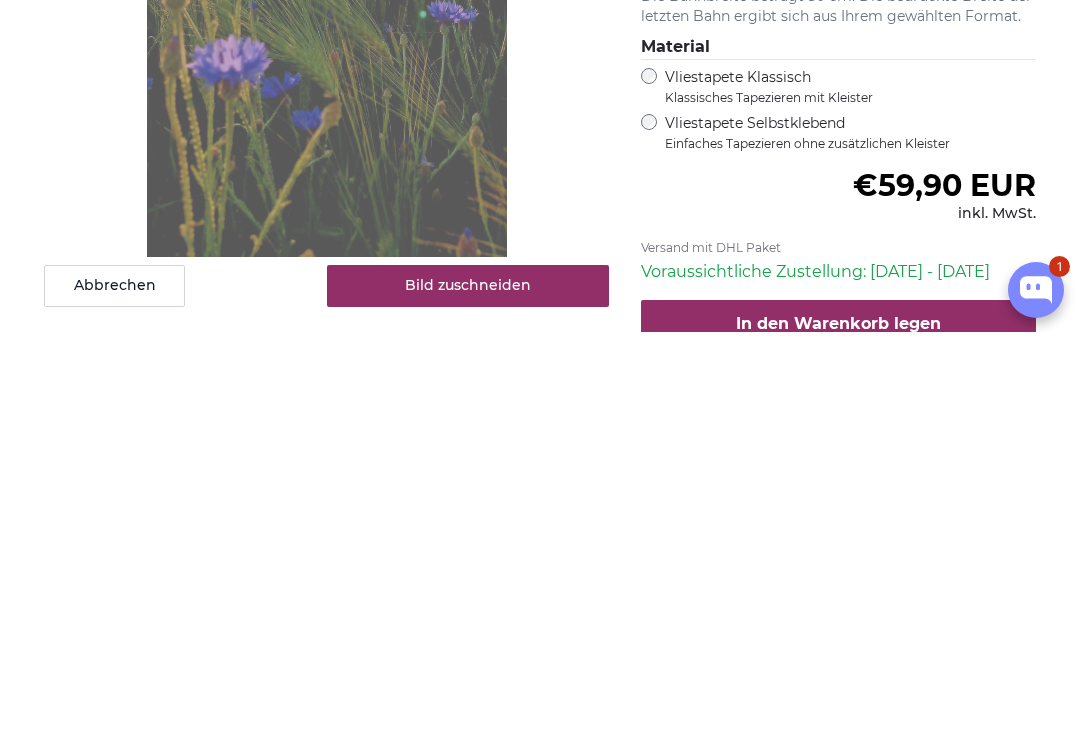 type on "160" 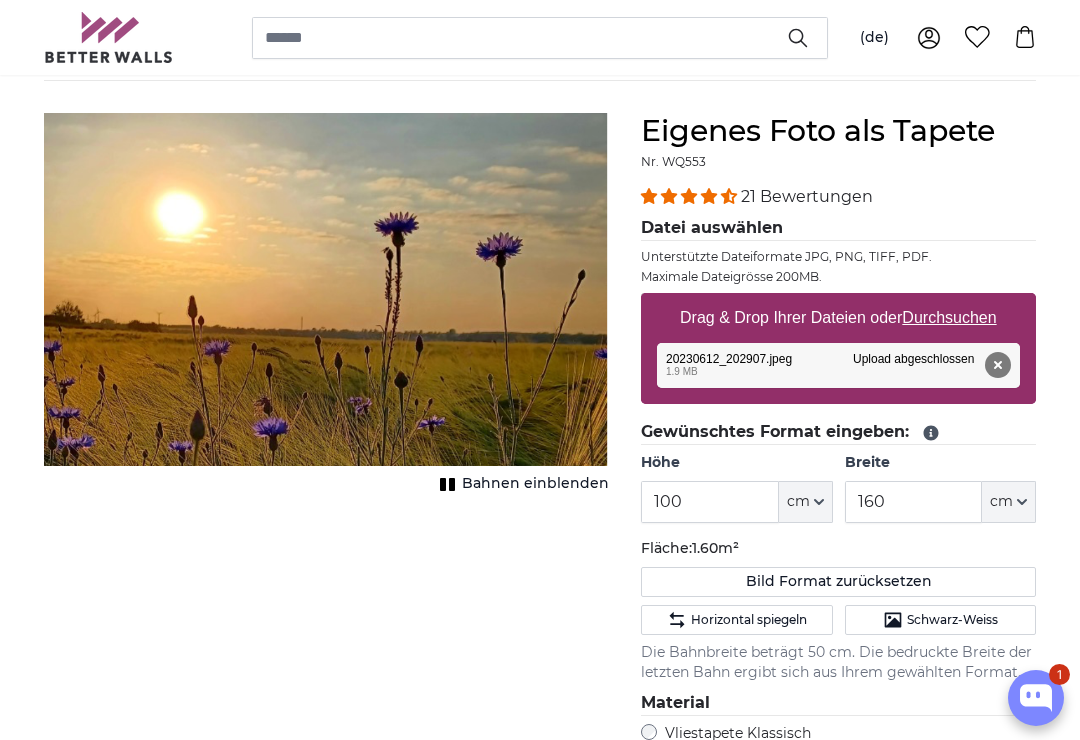 scroll, scrollTop: 0, scrollLeft: 0, axis: both 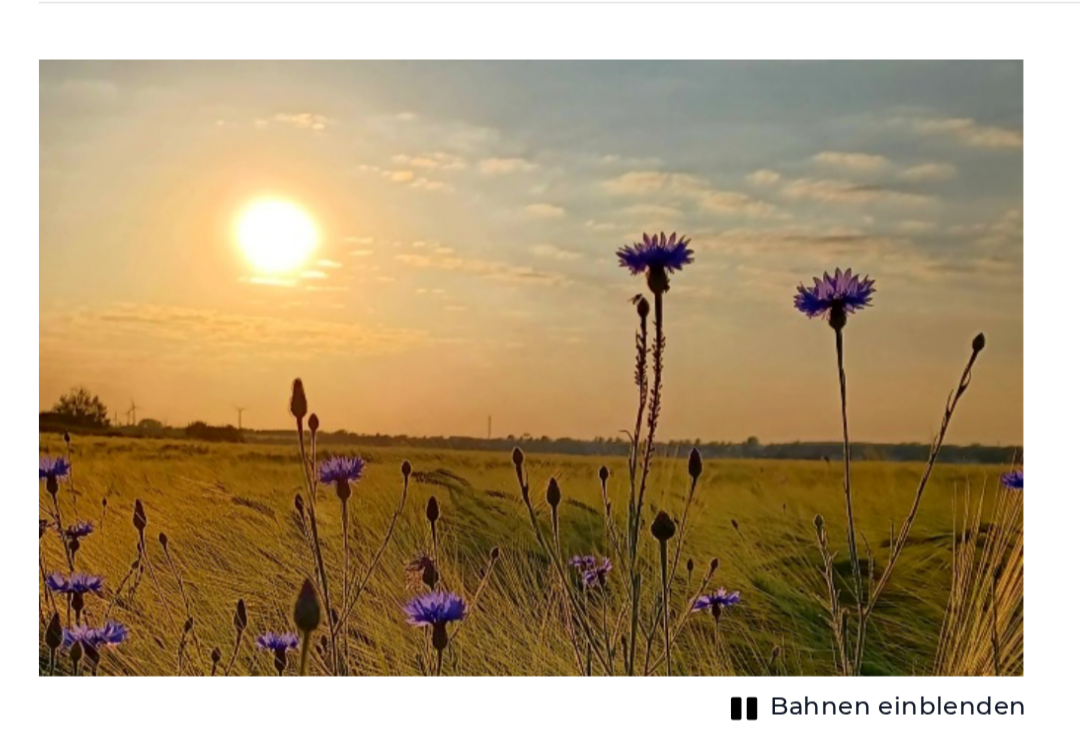 click on "Bahnen einblenden" at bounding box center (535, 631) 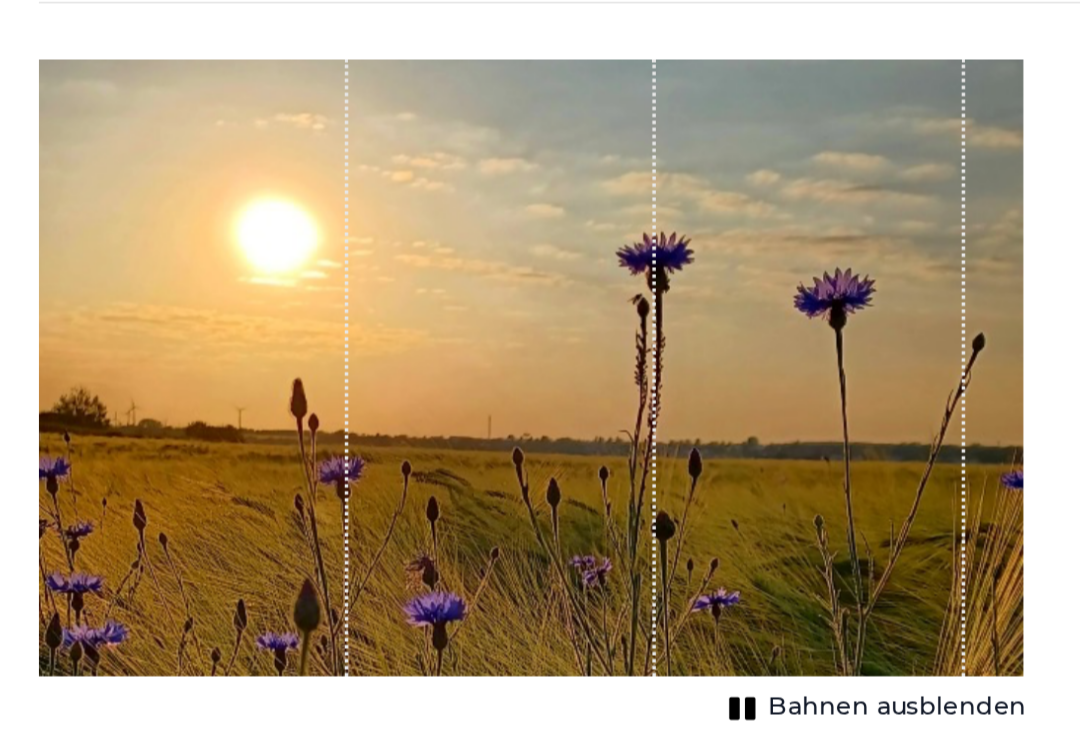 click on "Bahnen ausblenden" at bounding box center (535, 631) 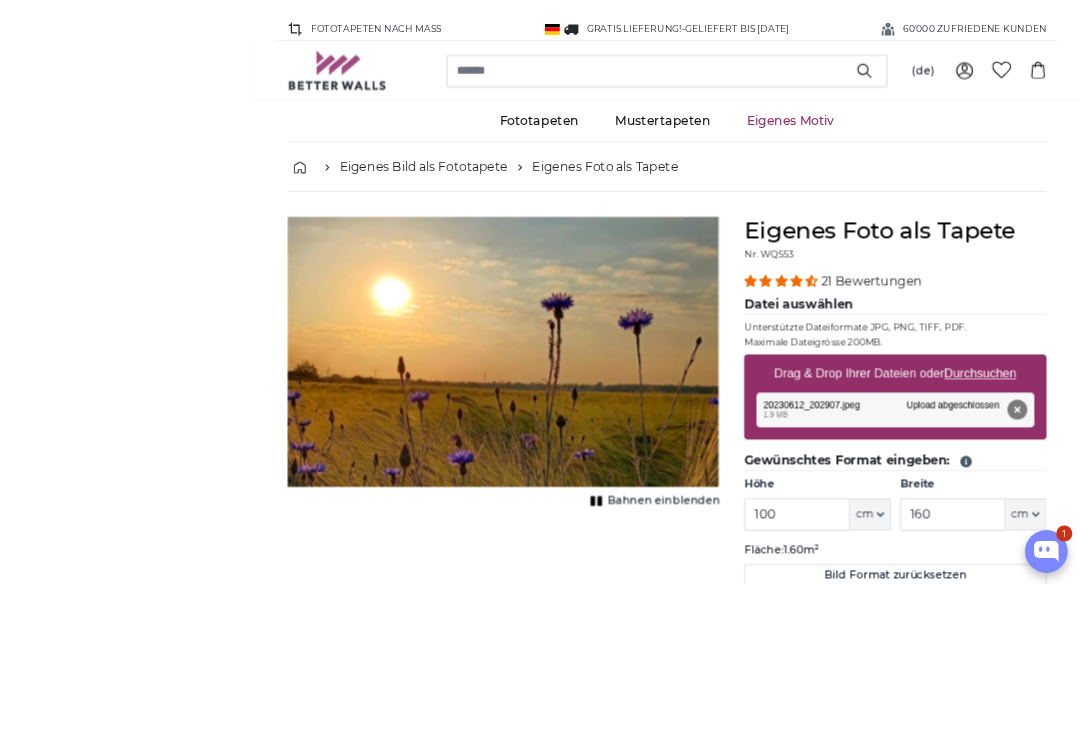 scroll, scrollTop: 96, scrollLeft: 0, axis: vertical 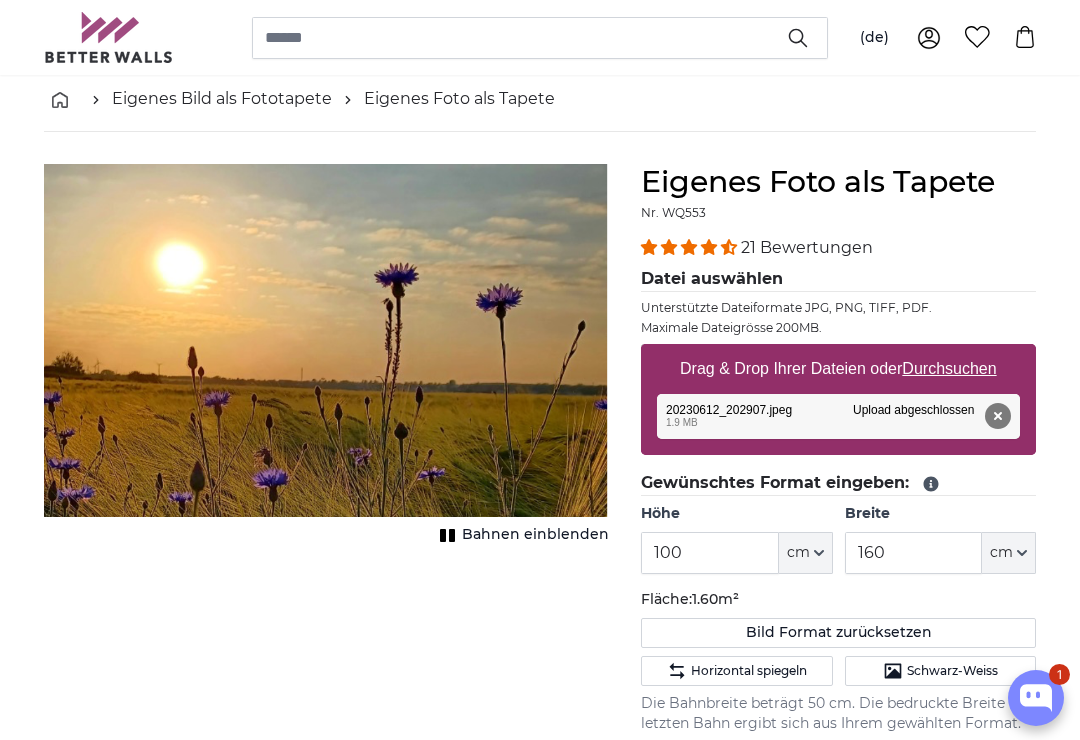 click on "Durchsuchen" at bounding box center (950, 368) 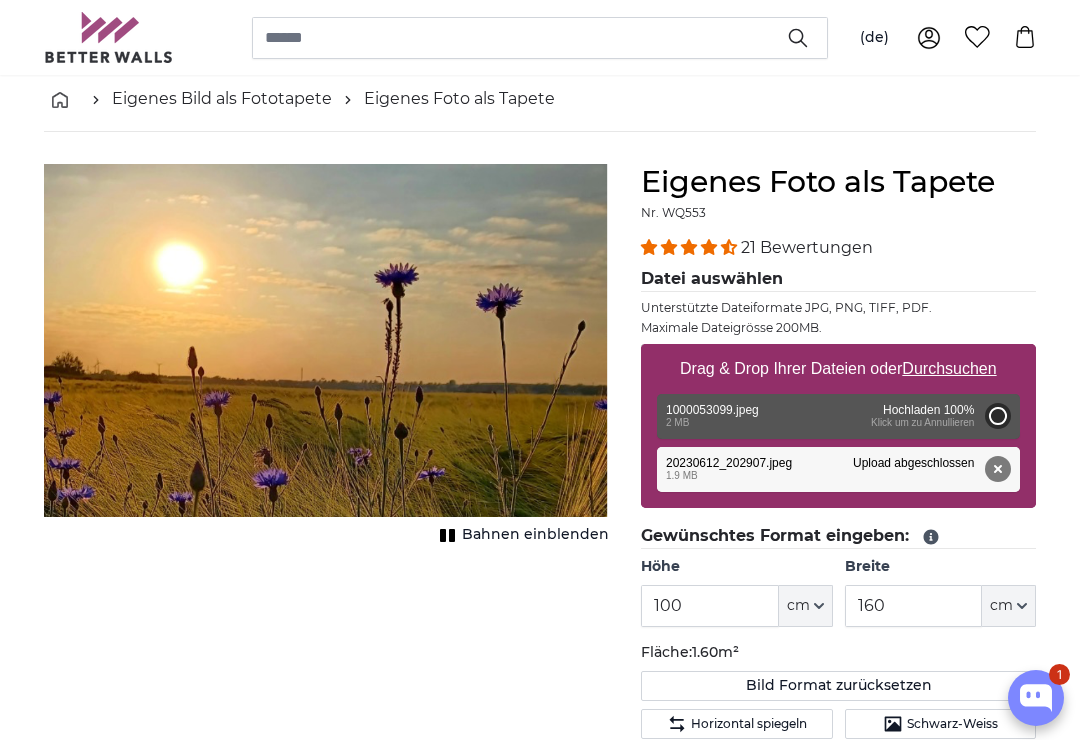 type on "200" 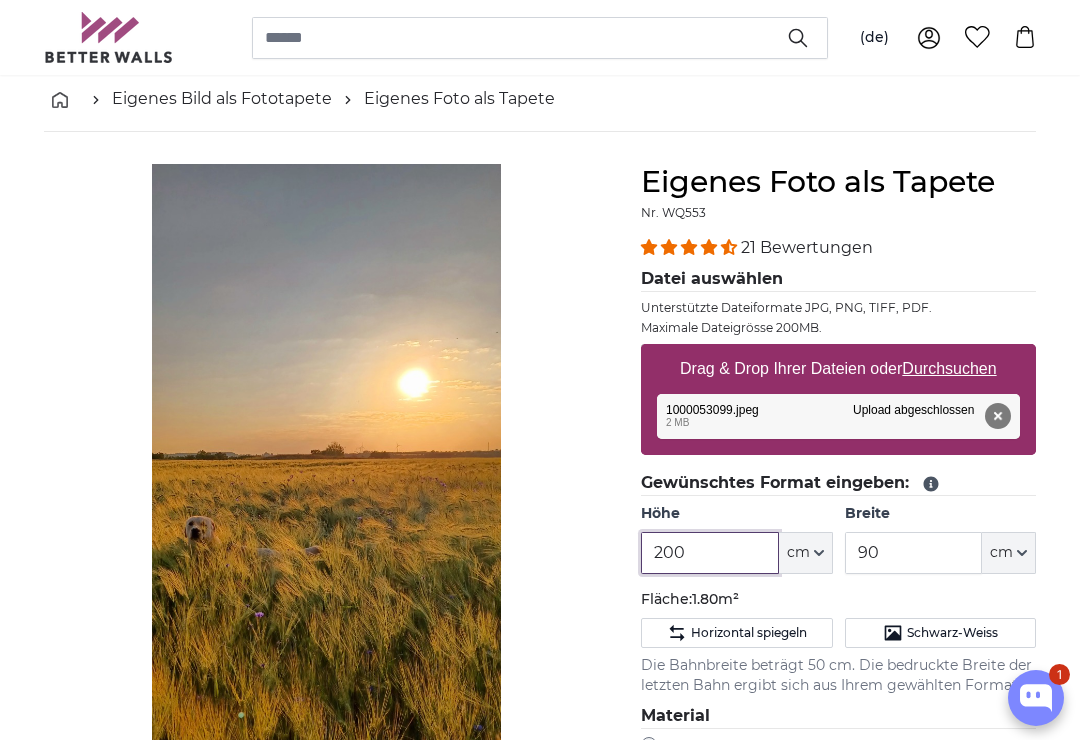 click on "200" at bounding box center [709, 553] 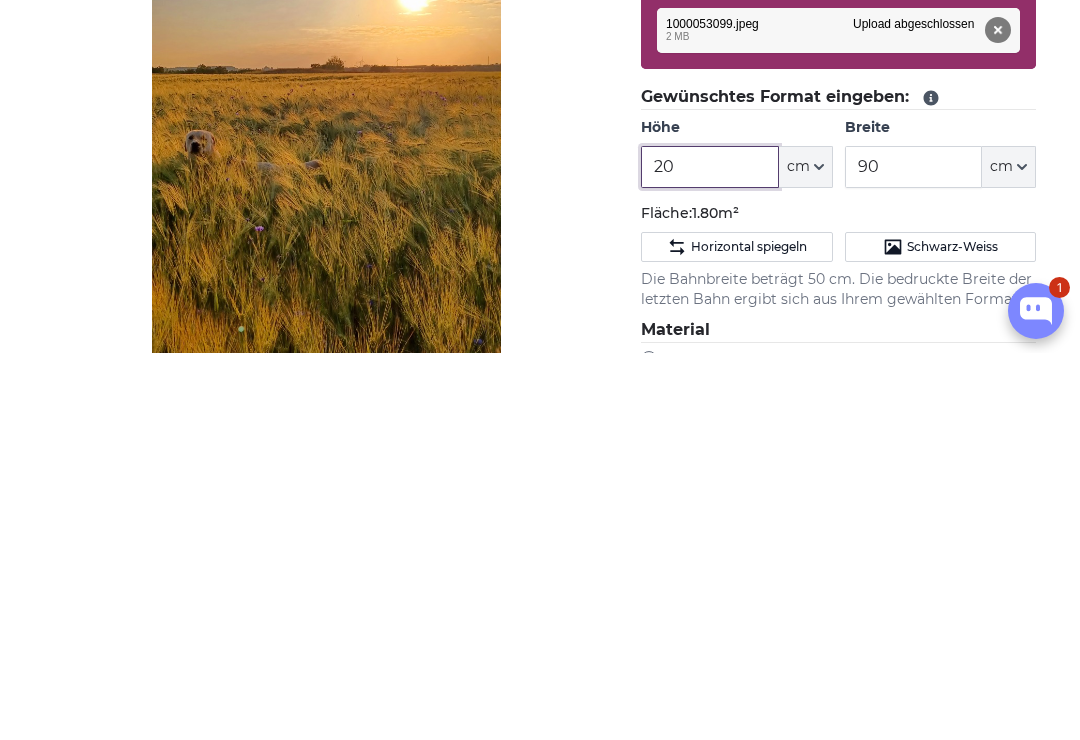 type on "2" 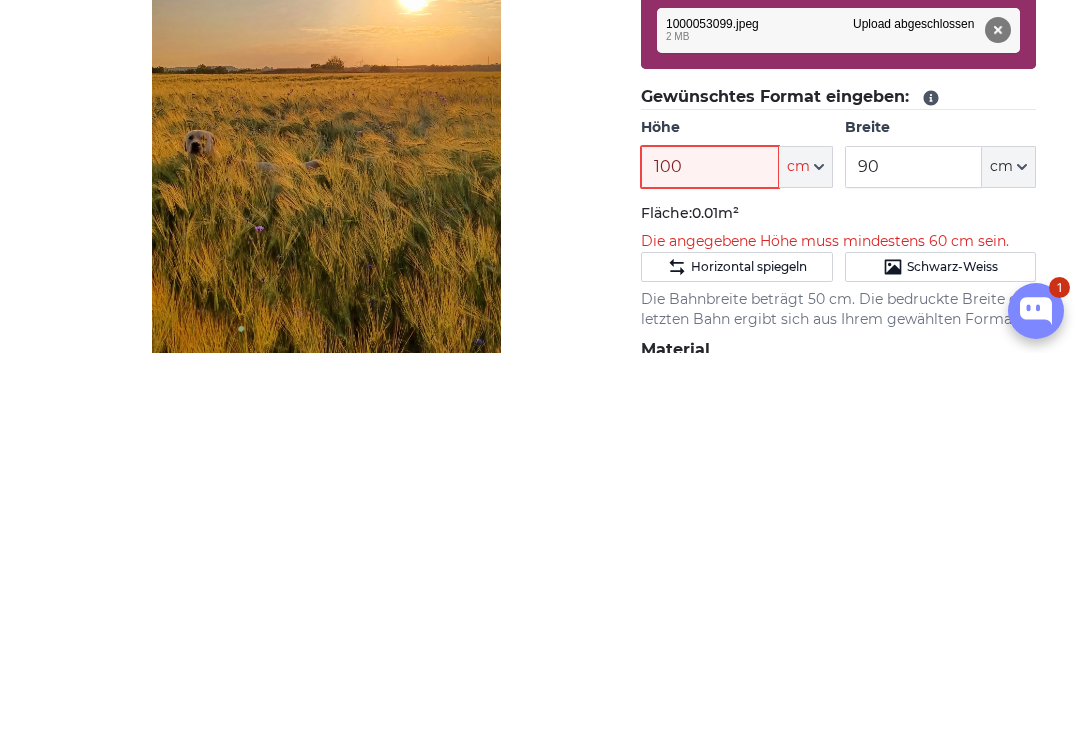type on "100" 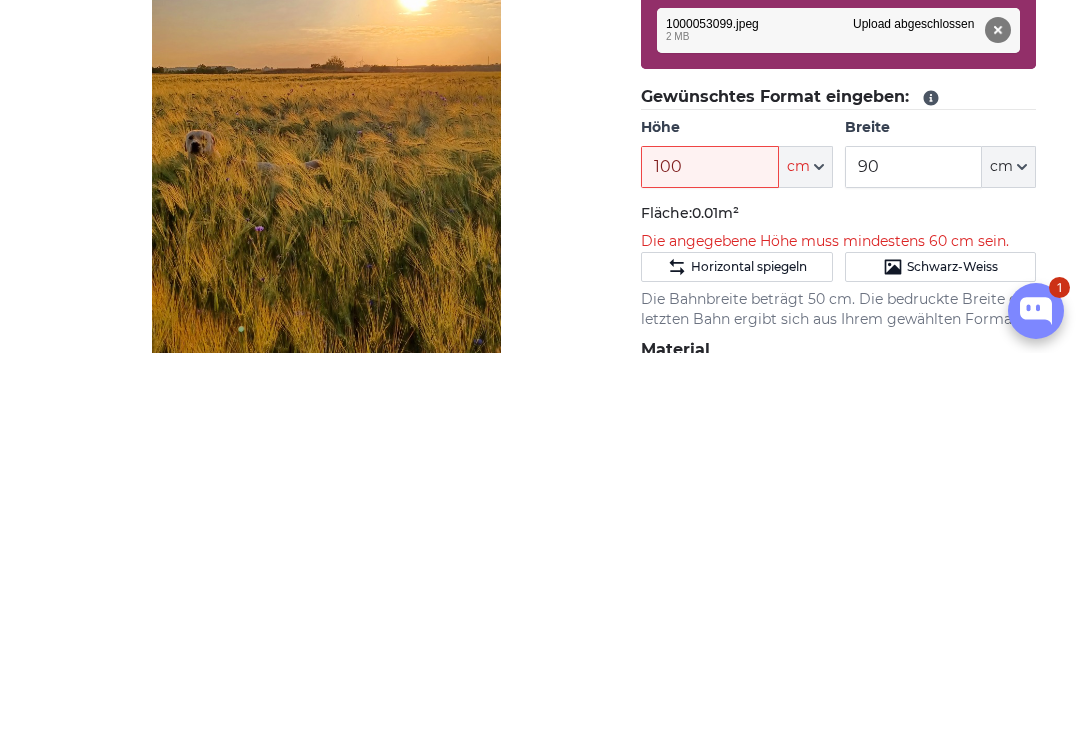 click on "90" at bounding box center [913, 554] 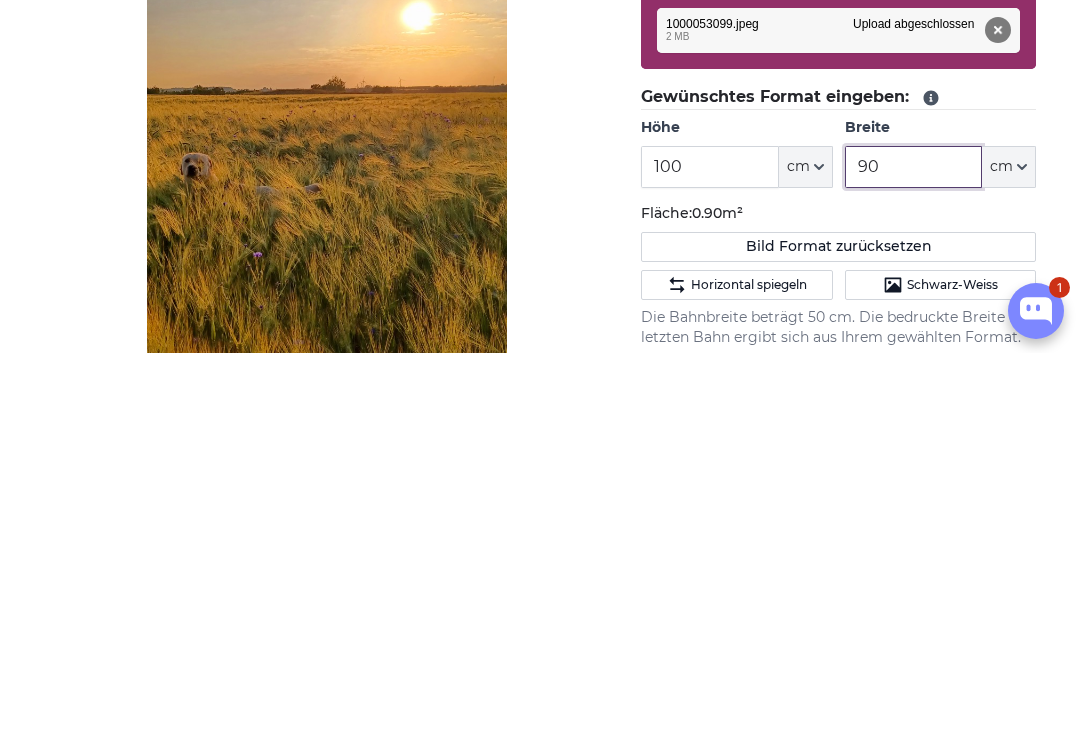 type on "9" 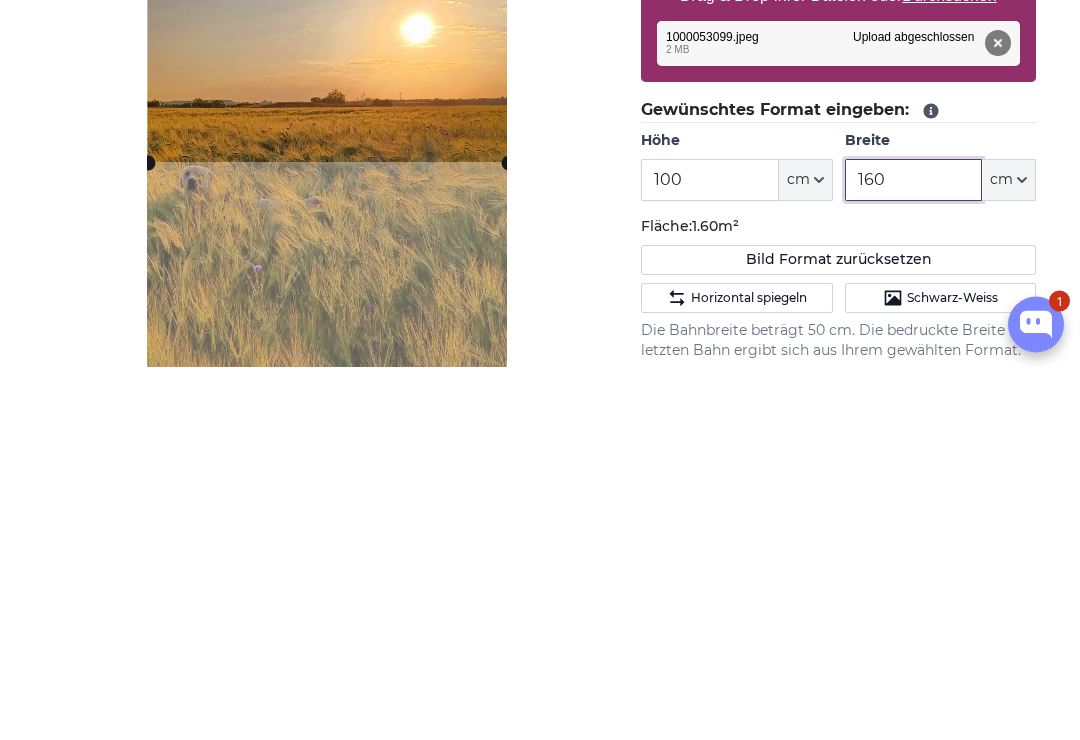 click at bounding box center (327, 576) 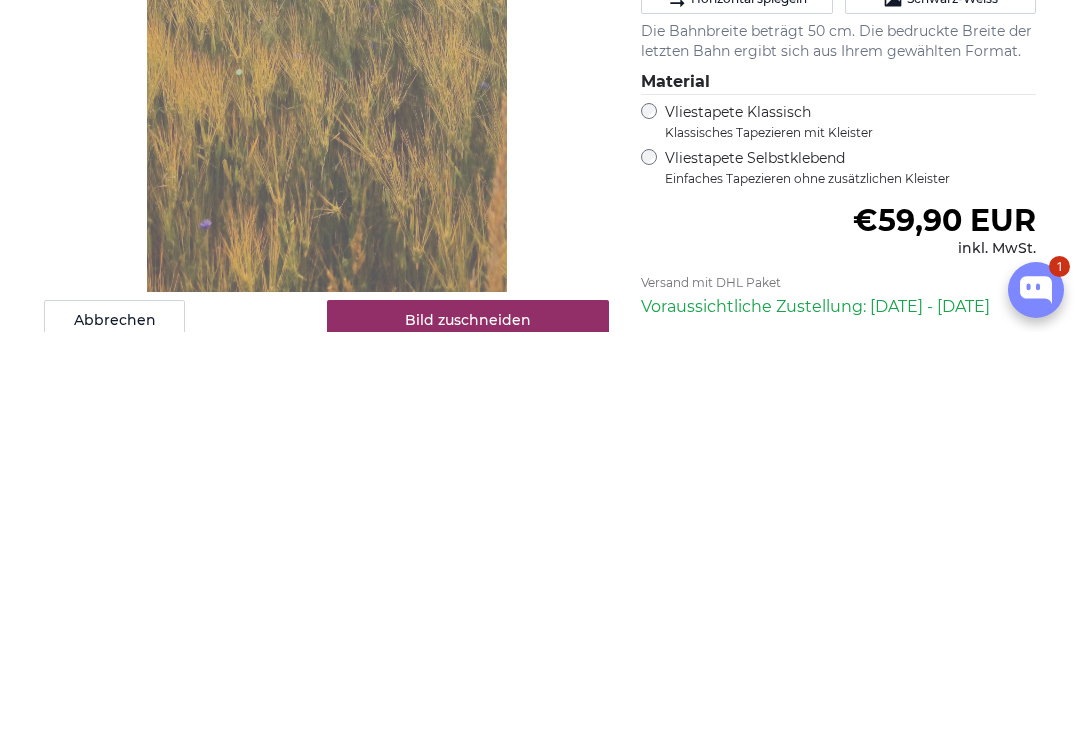 type on "160" 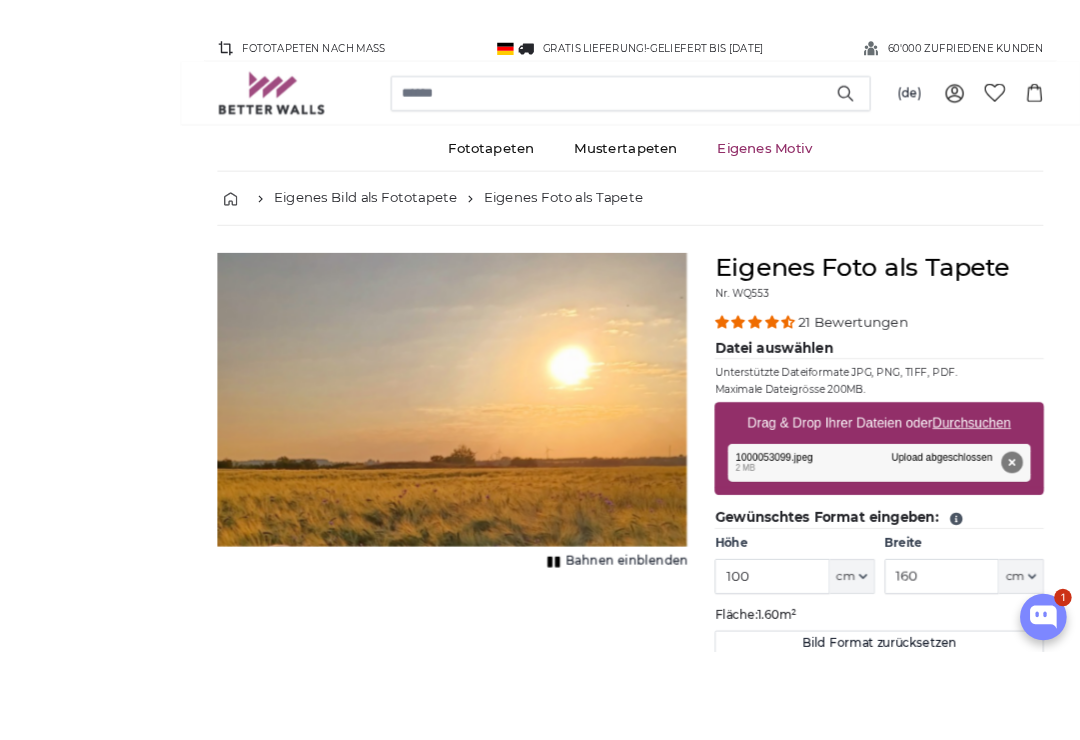 scroll, scrollTop: 22, scrollLeft: 0, axis: vertical 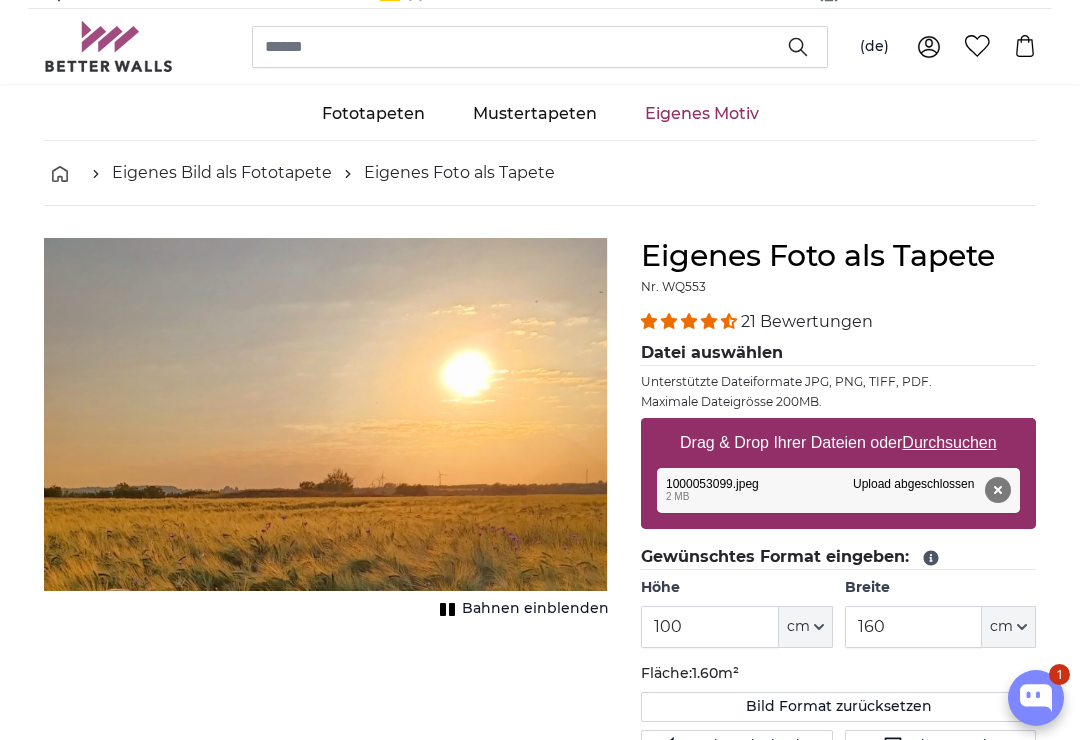 click on "Durchsuchen" at bounding box center [950, 442] 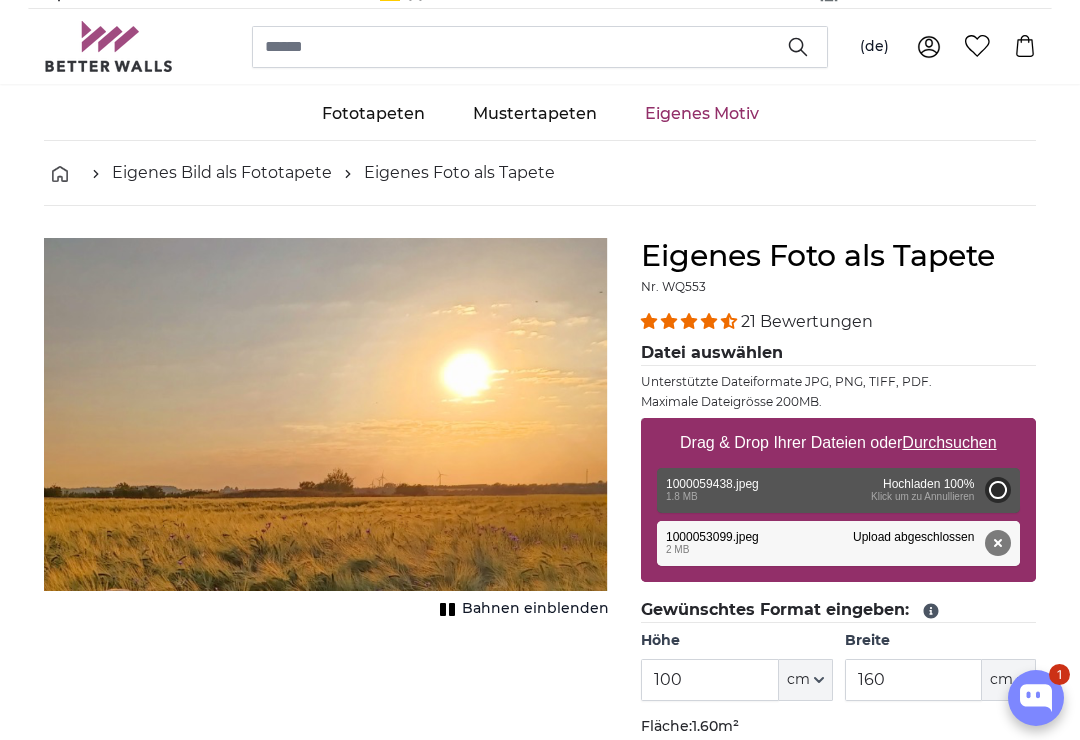 type on "200" 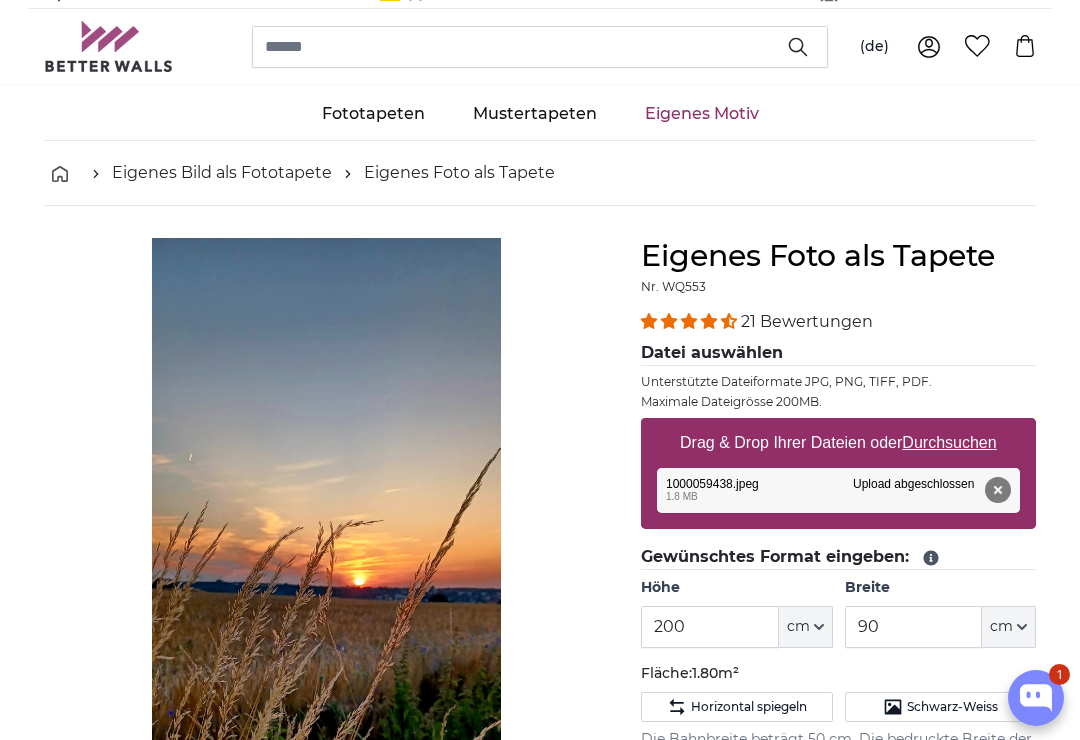 click on "Drag & Drop Ihrer Dateien oder  Durchsuchen" at bounding box center [838, 443] 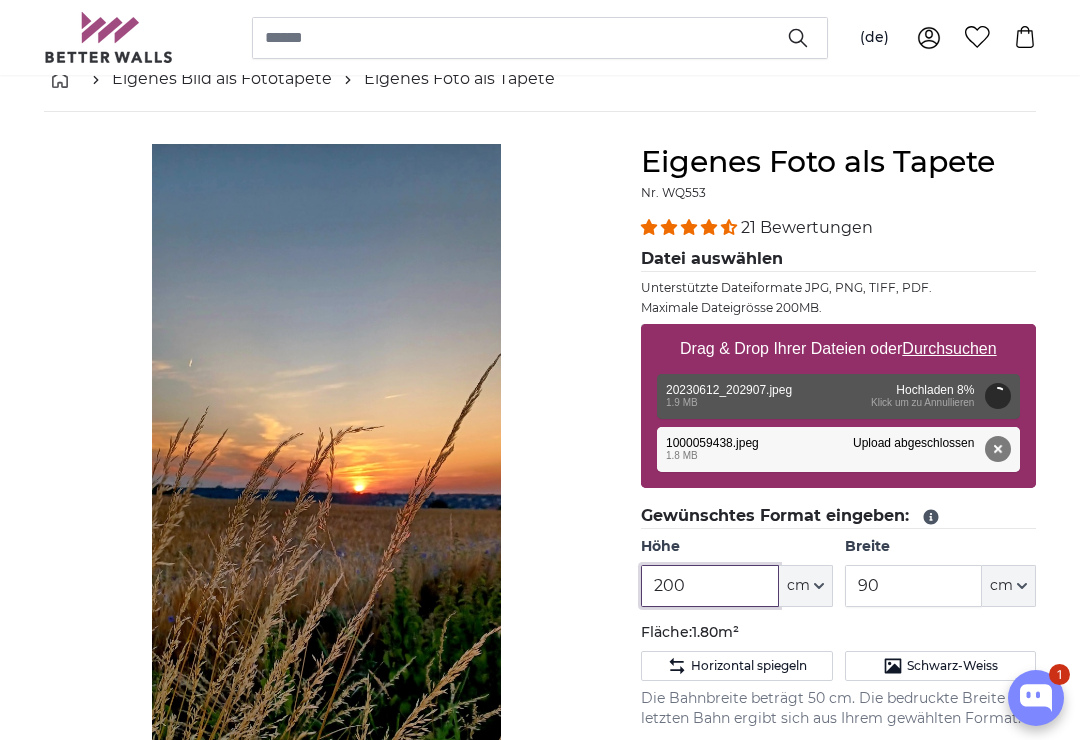click on "200" at bounding box center (709, 586) 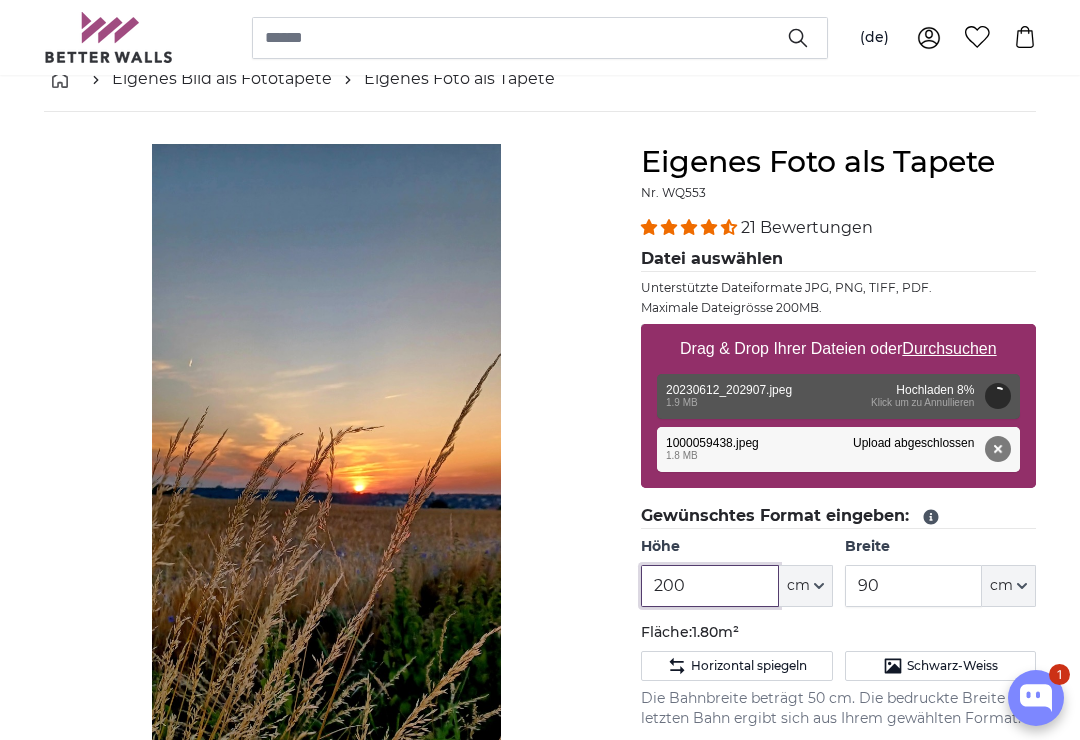scroll, scrollTop: 115, scrollLeft: 0, axis: vertical 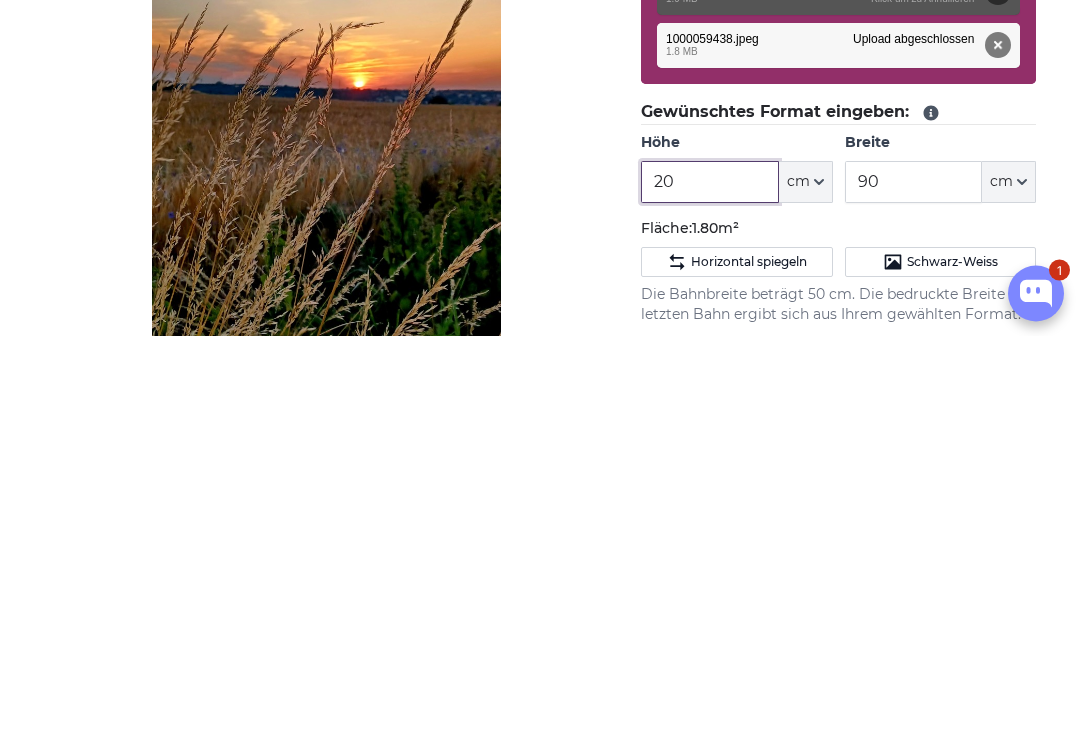 type on "2" 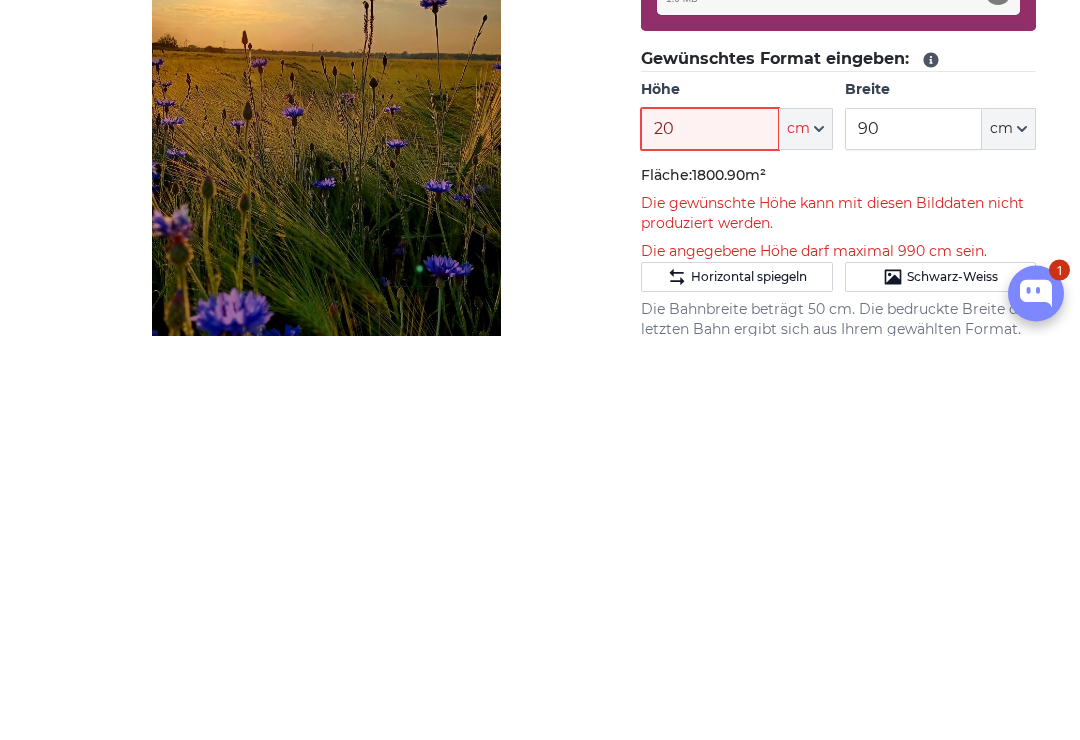 type on "2" 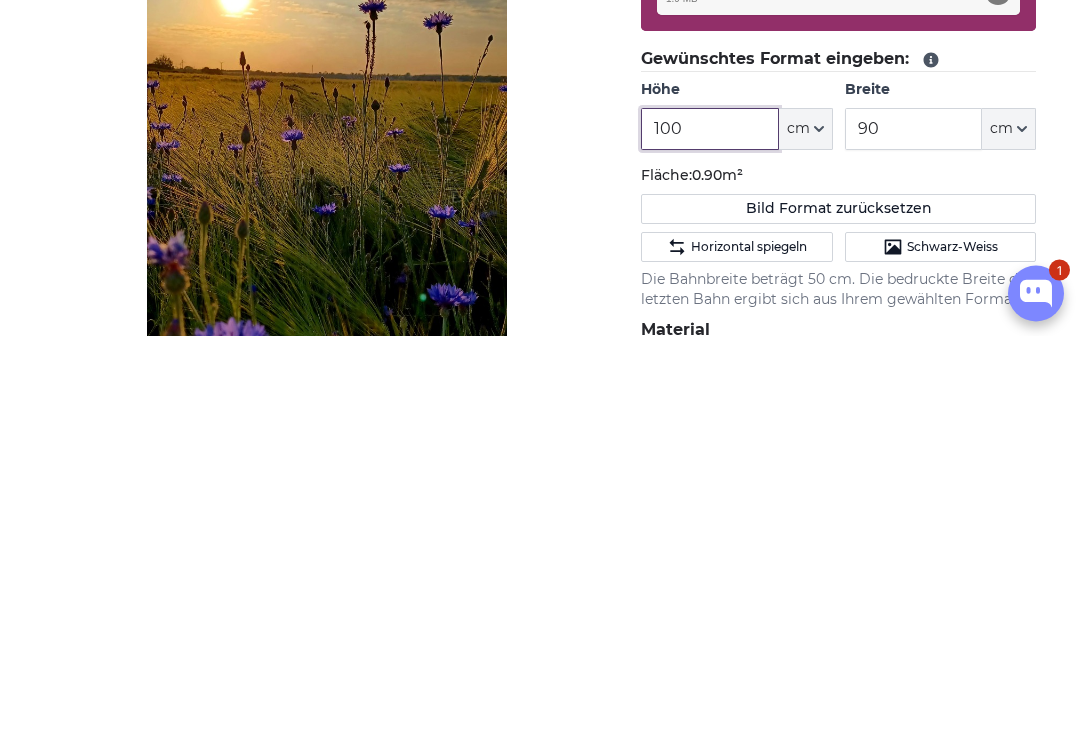 type on "100" 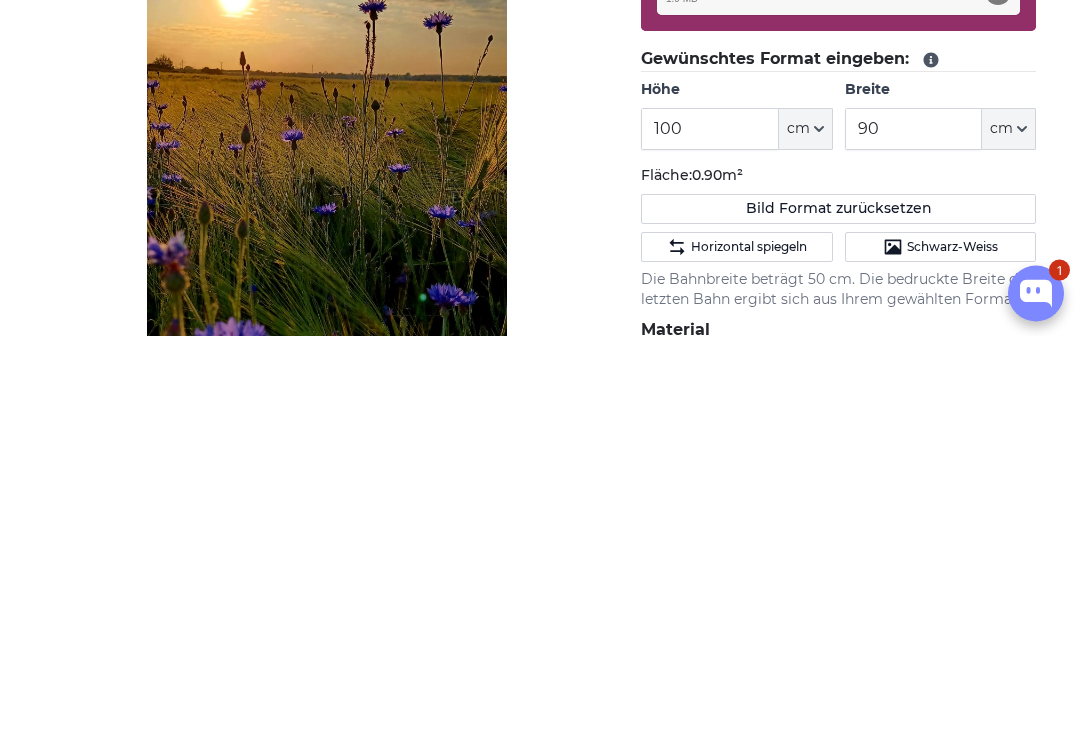 click on "90" at bounding box center (913, 534) 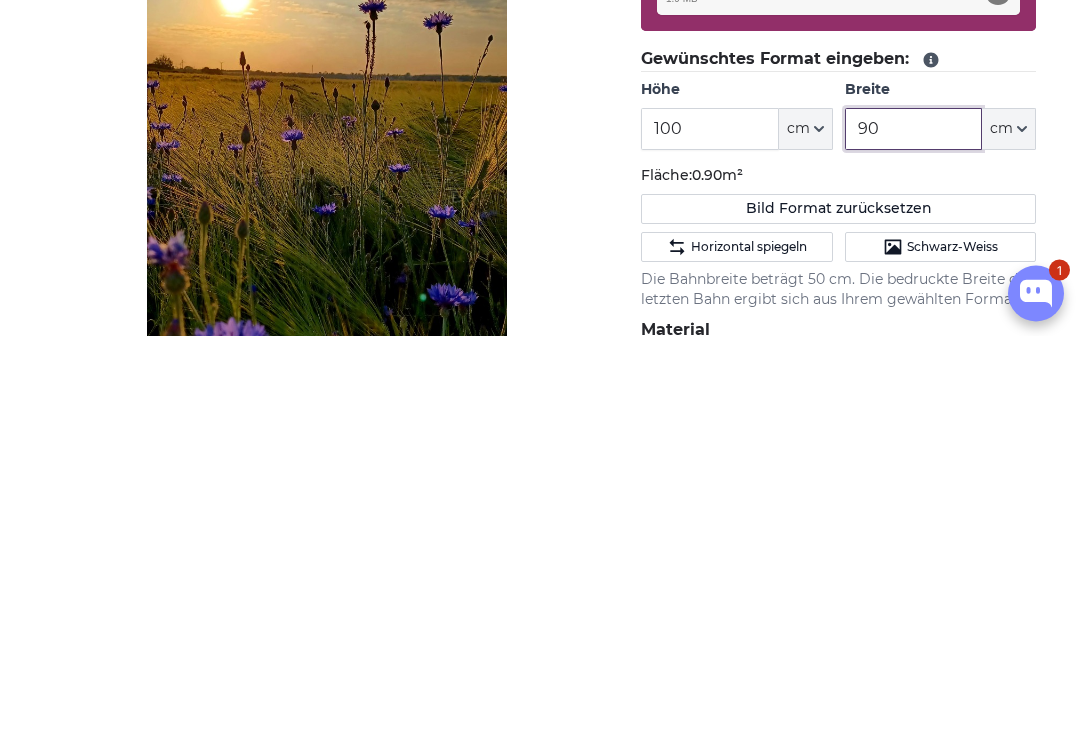 type on "9" 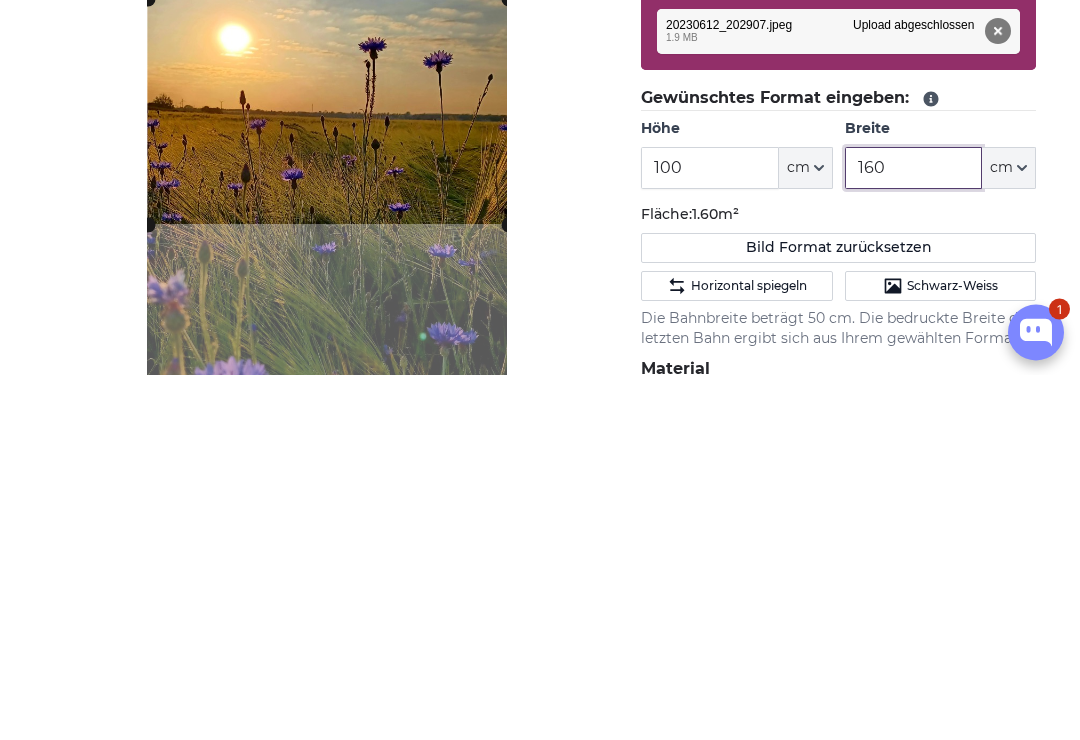 click 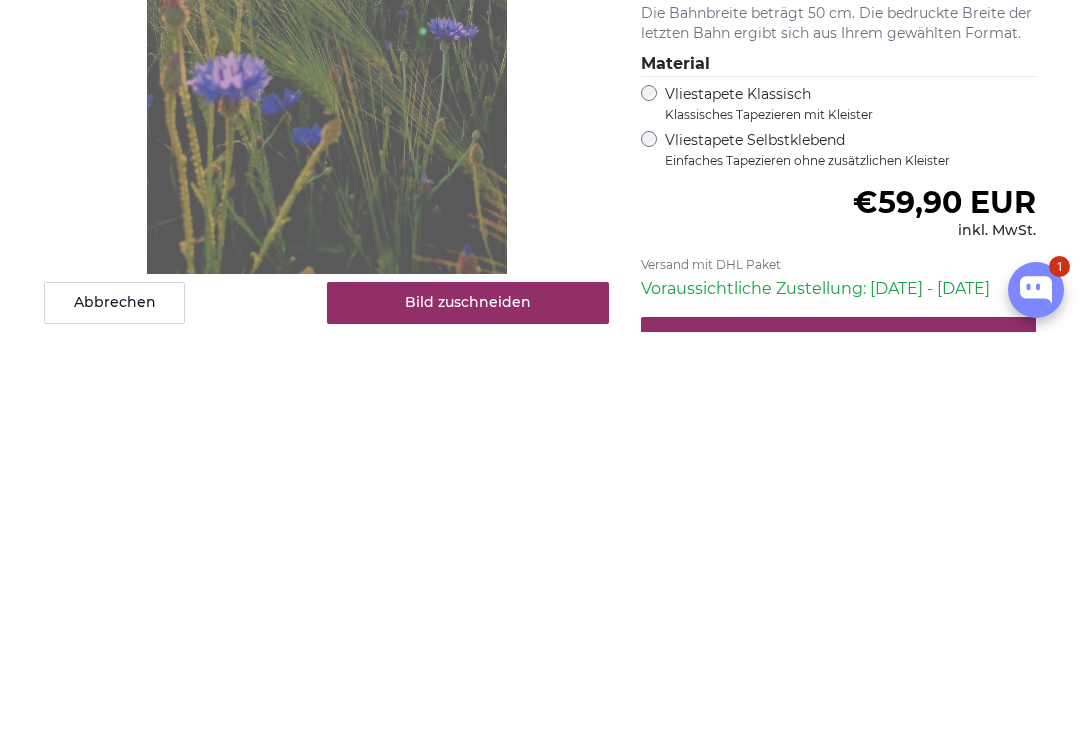 type on "160" 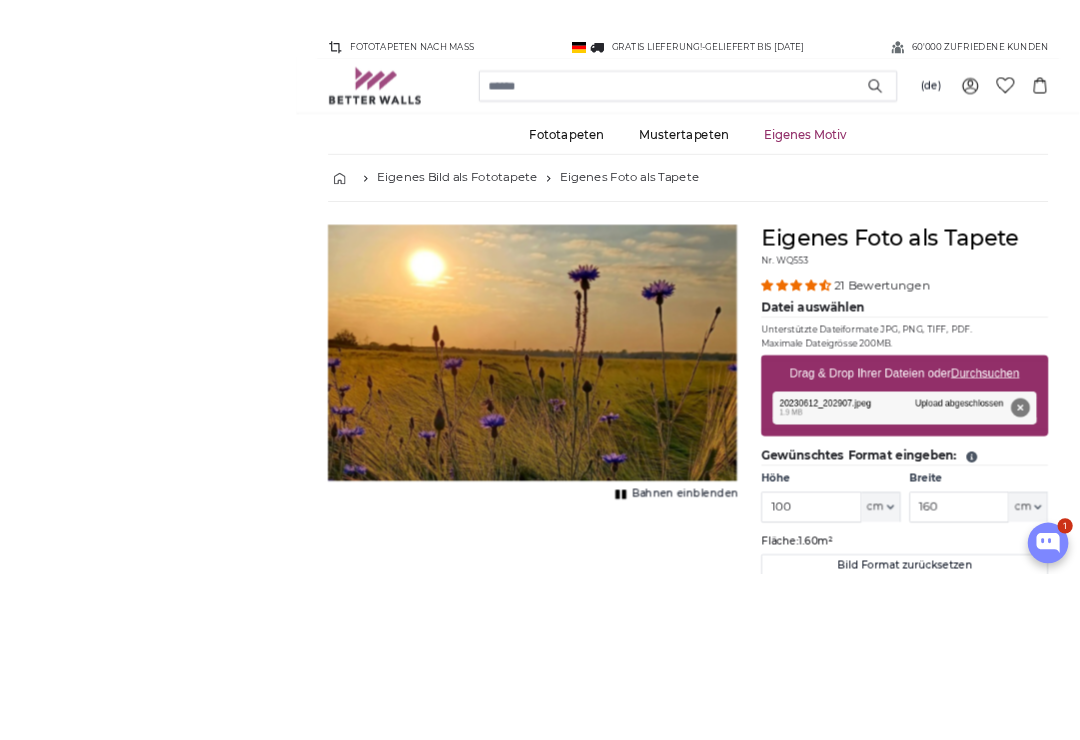 scroll, scrollTop: 77, scrollLeft: 0, axis: vertical 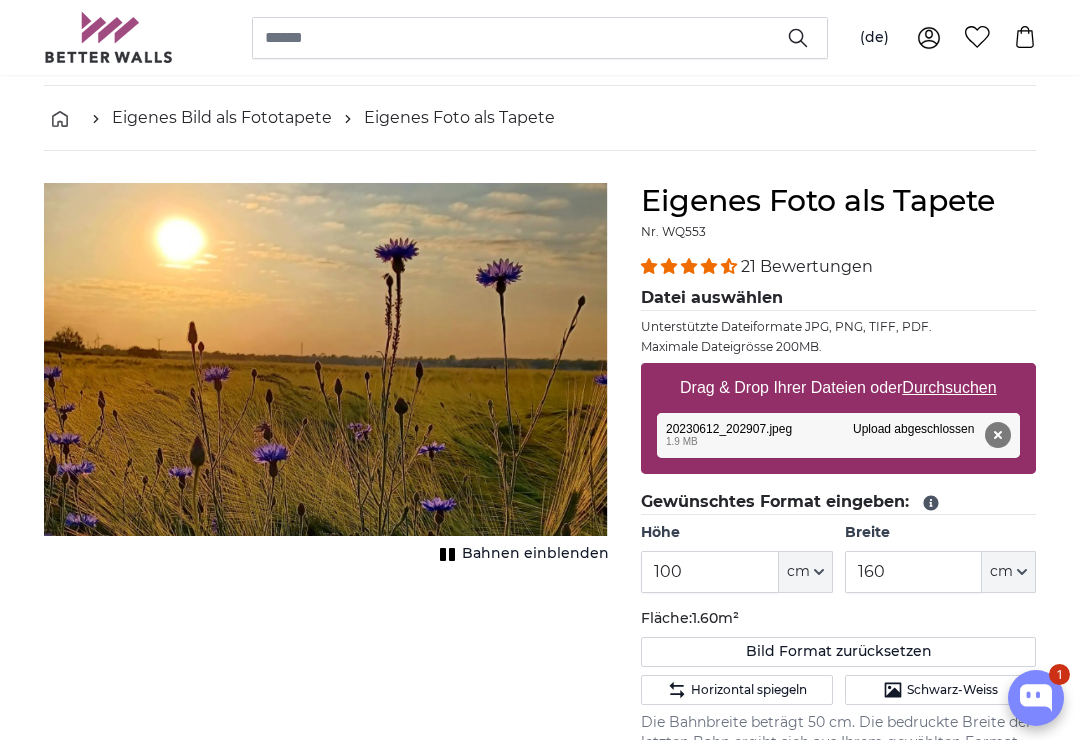 click on "Durchsuchen" at bounding box center [950, 387] 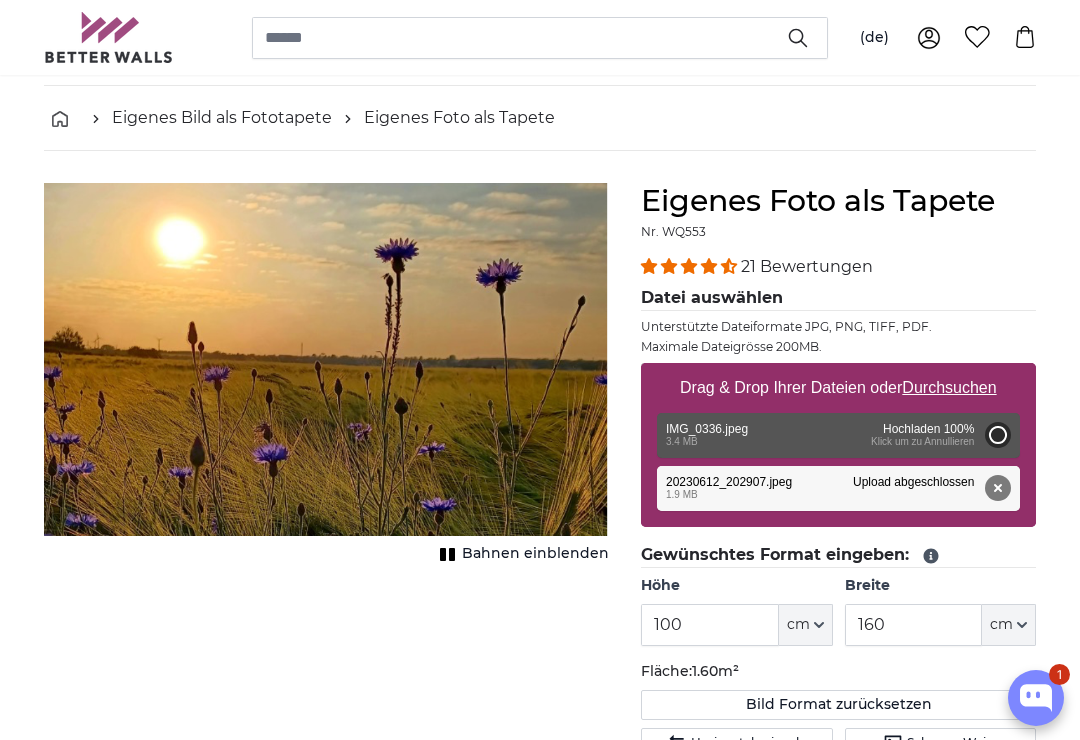 type on "200" 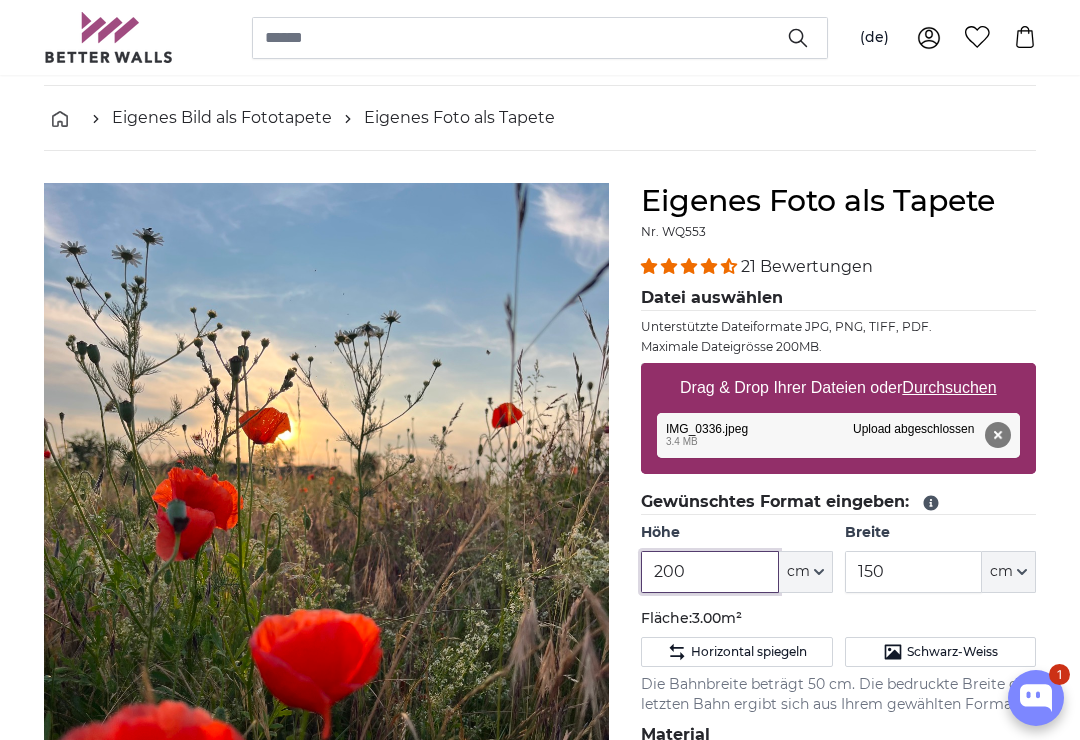 click on "200" at bounding box center [709, 572] 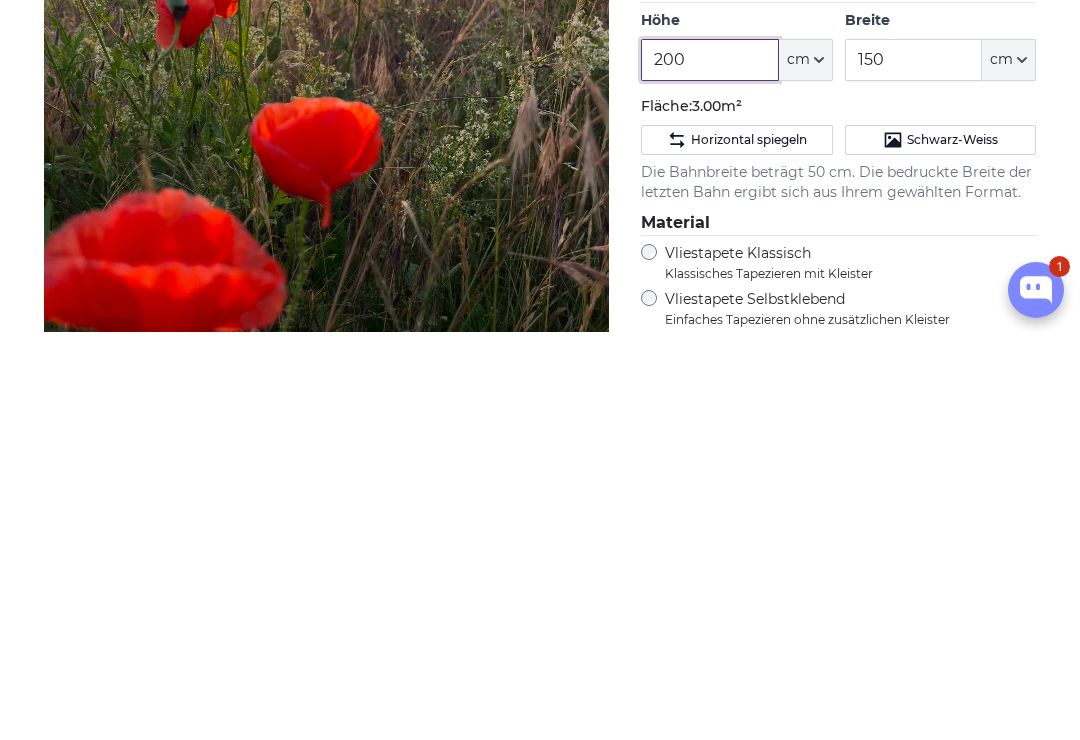 scroll, scrollTop: 189, scrollLeft: 0, axis: vertical 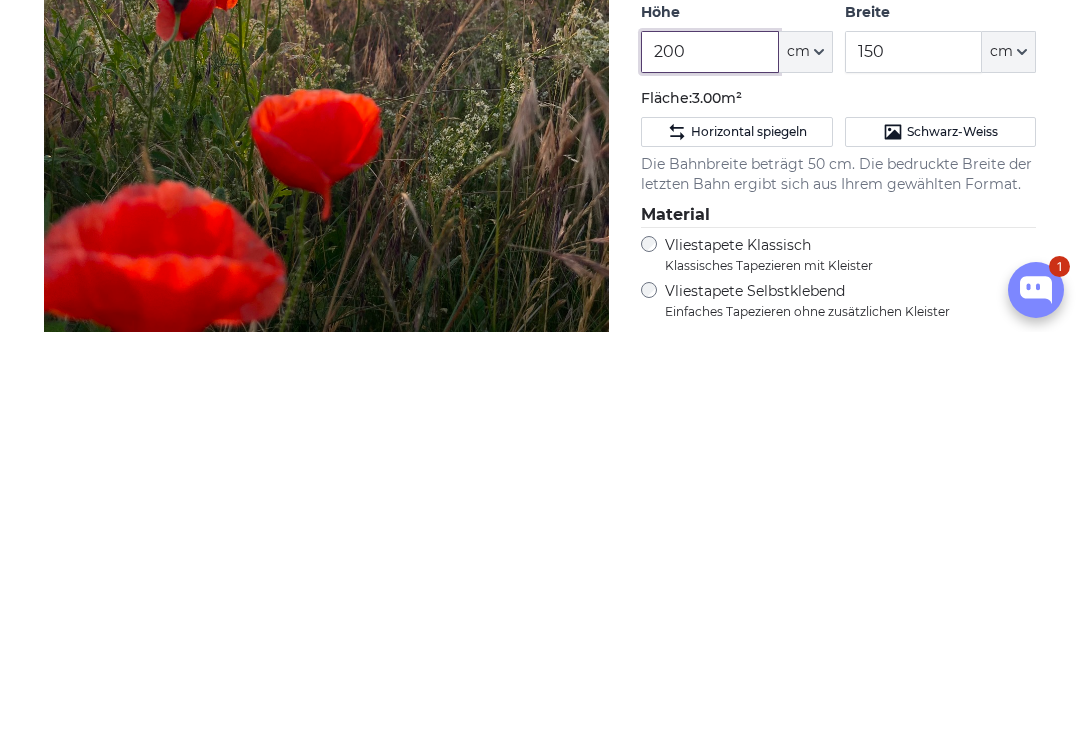 click on "200" at bounding box center [709, 460] 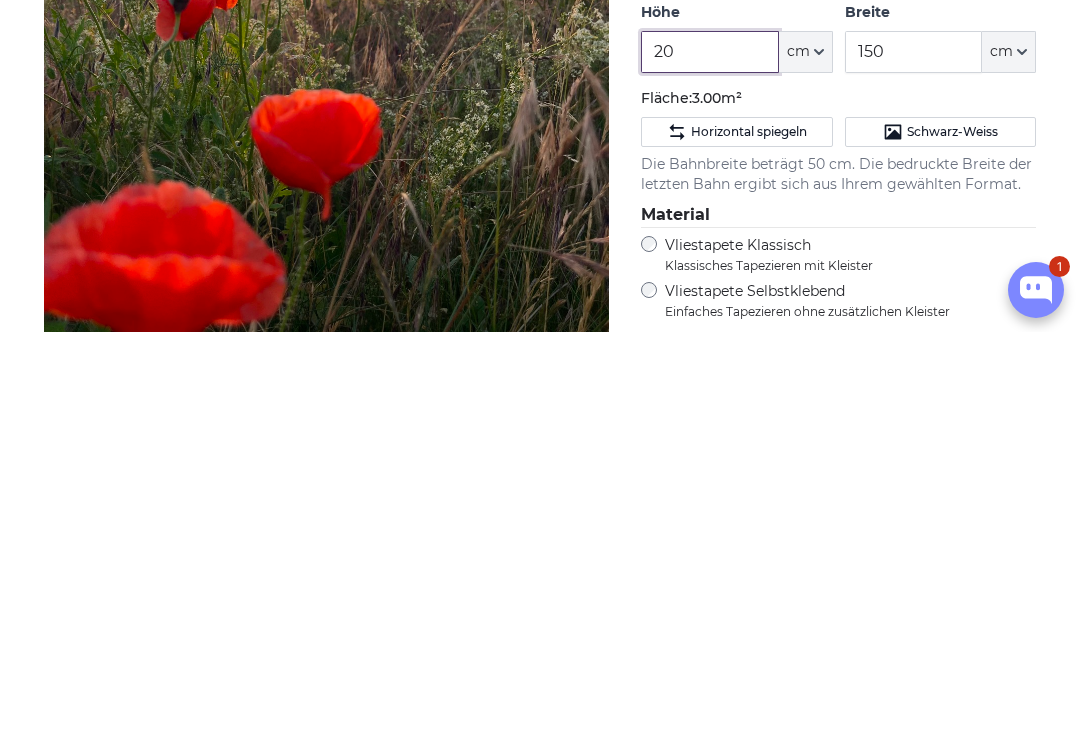 type on "2" 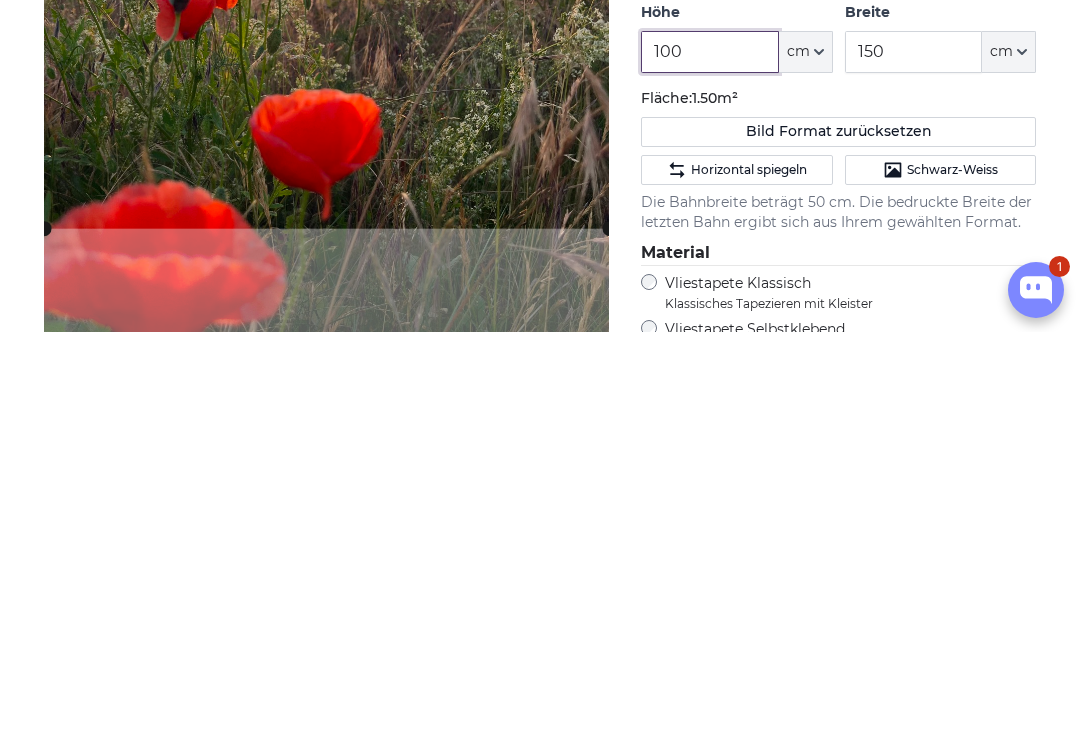 scroll, scrollTop: 190, scrollLeft: 0, axis: vertical 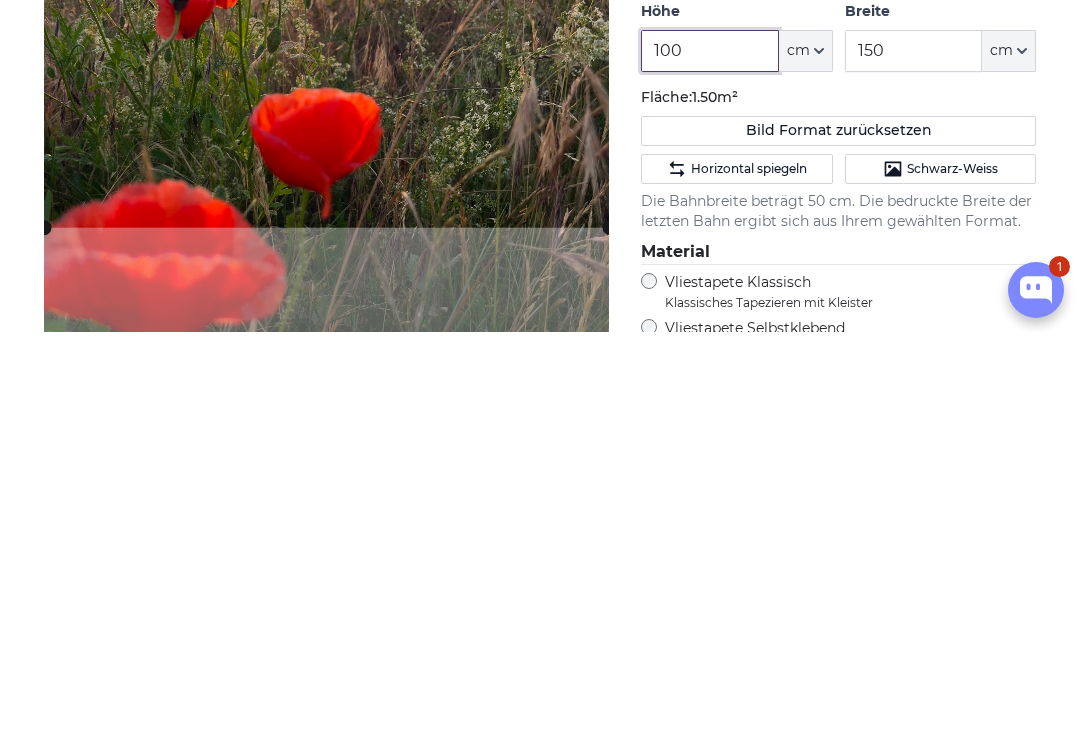 type on "100" 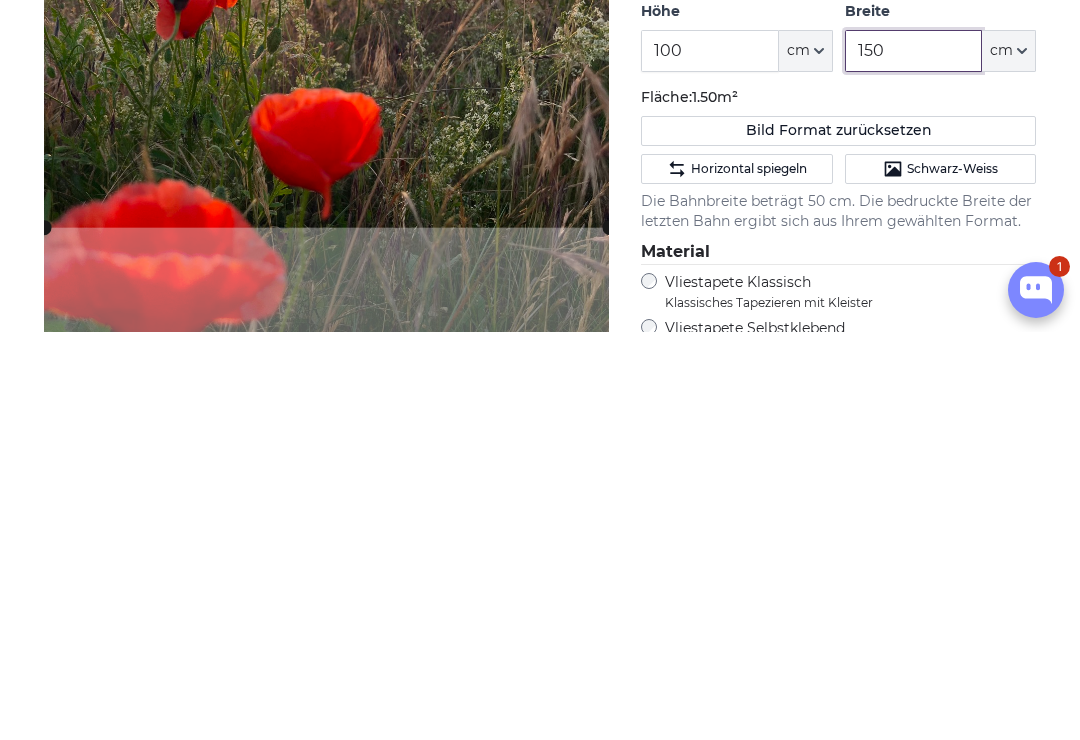 click on "150" at bounding box center (913, 459) 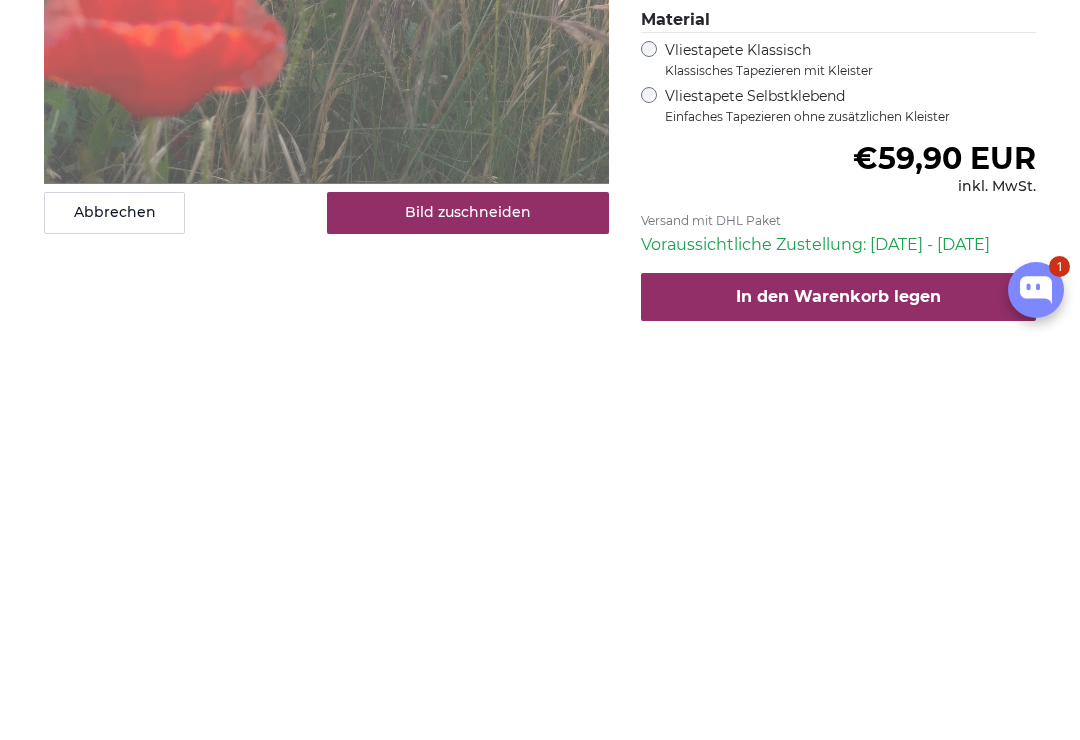 type on "160" 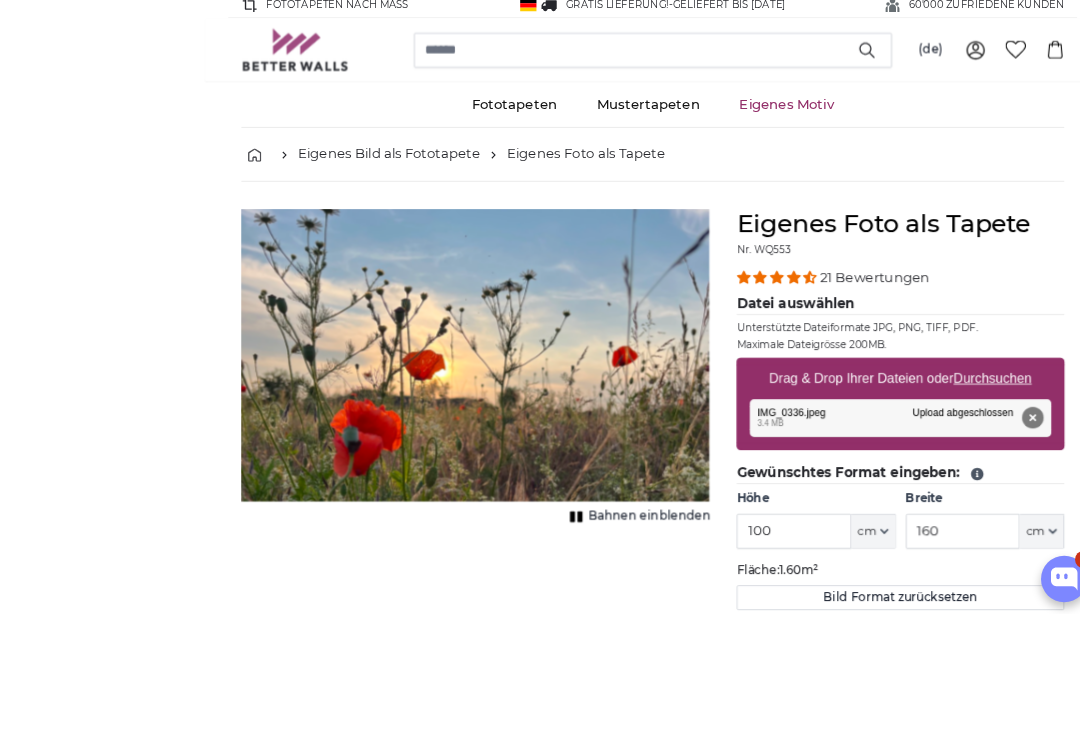 scroll, scrollTop: 81, scrollLeft: 0, axis: vertical 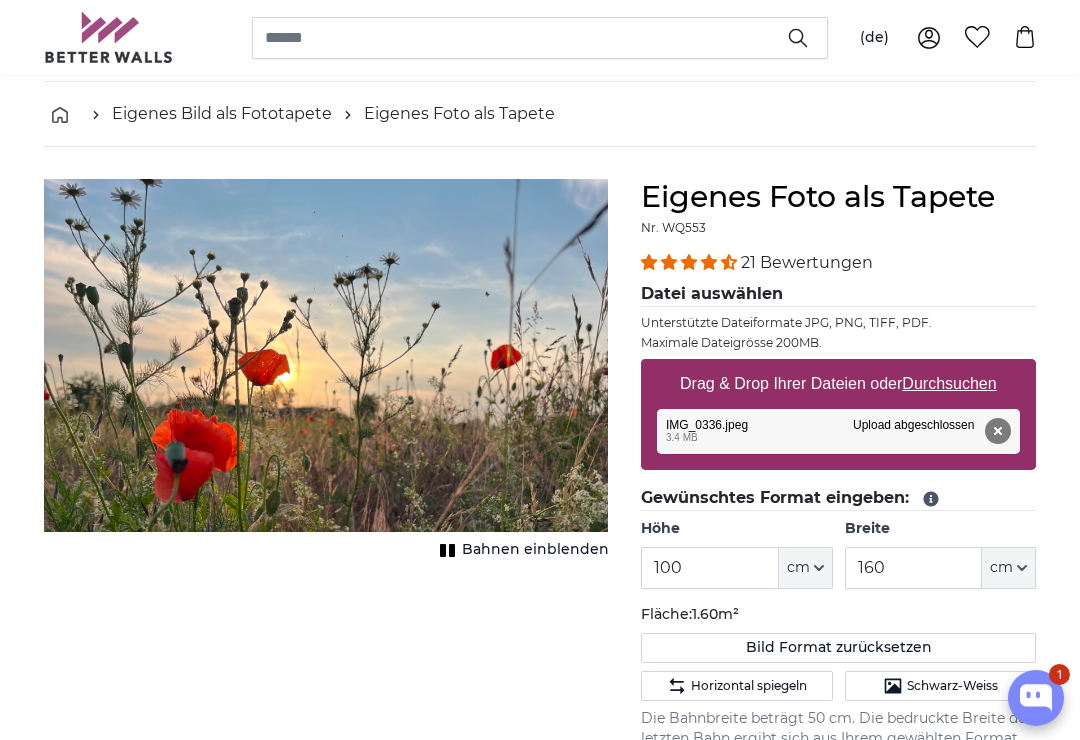 click on "Durchsuchen" at bounding box center (950, 383) 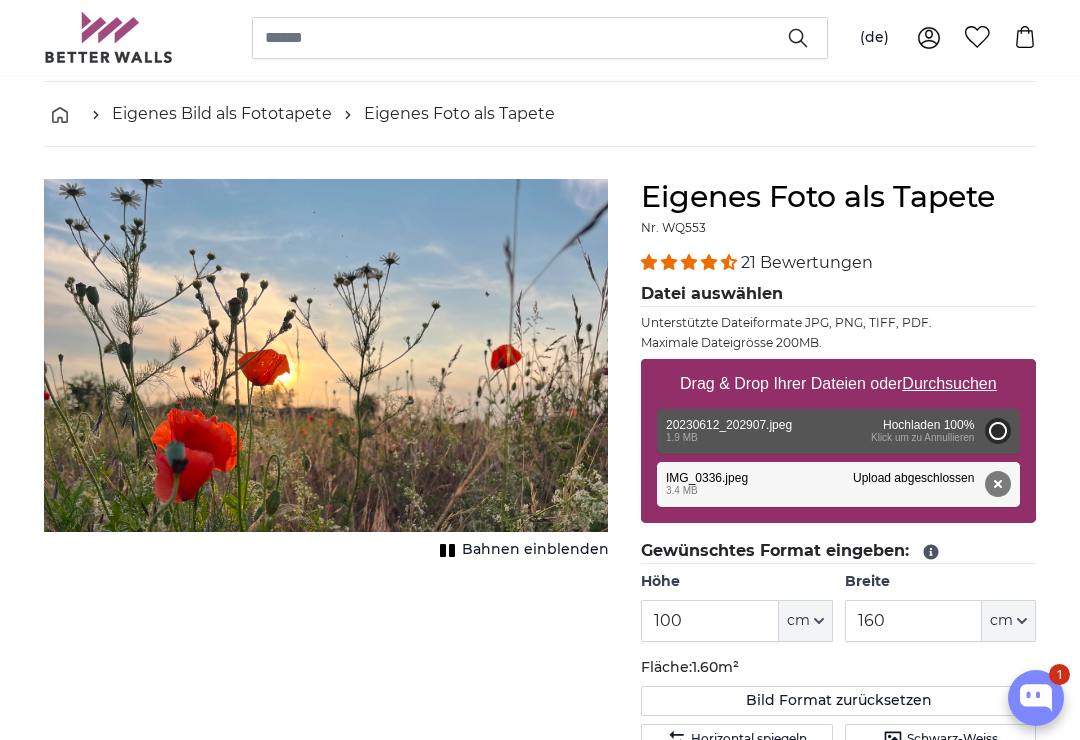 type on "200" 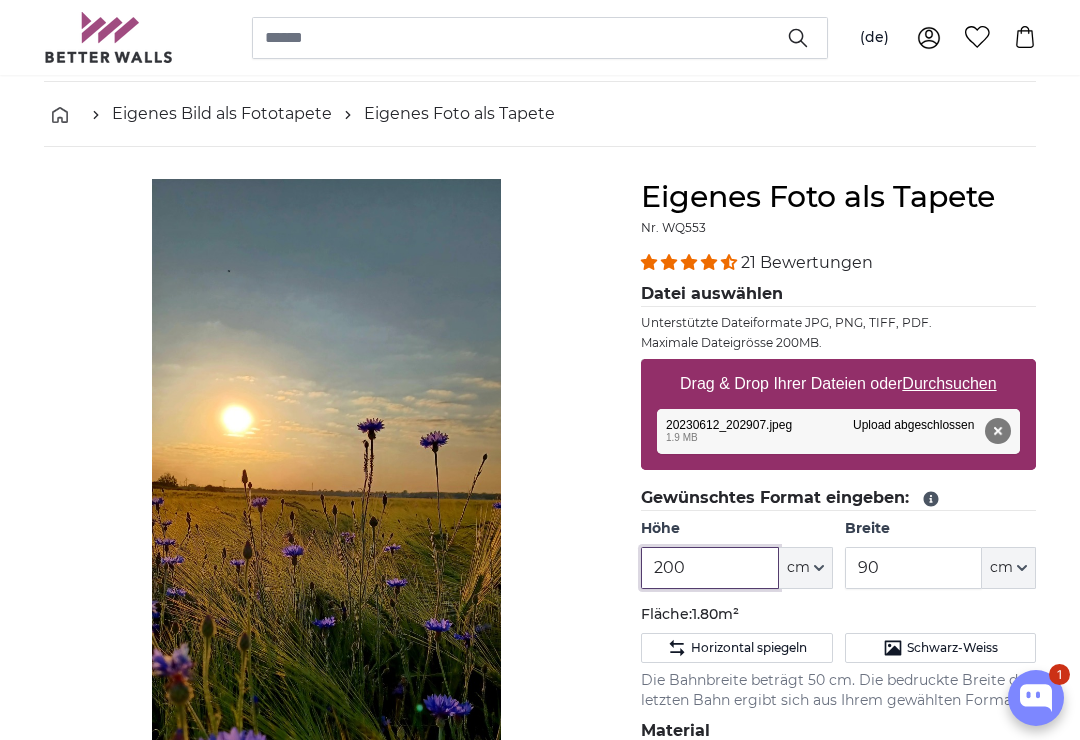 click on "200" at bounding box center [709, 568] 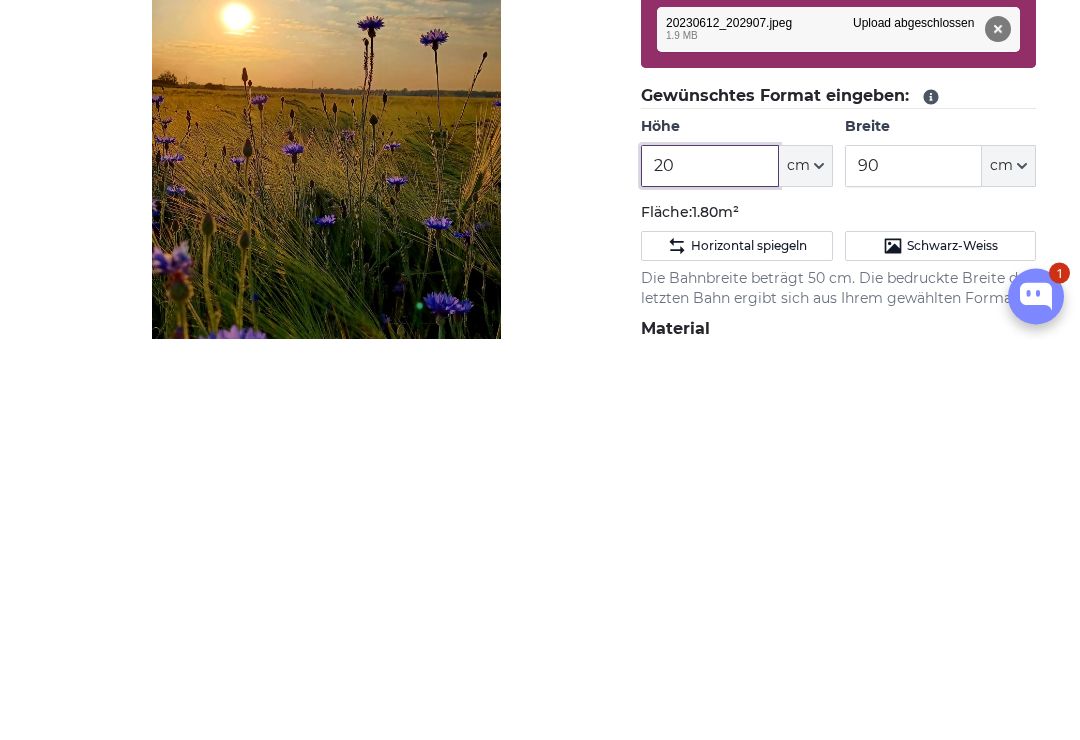 type on "2" 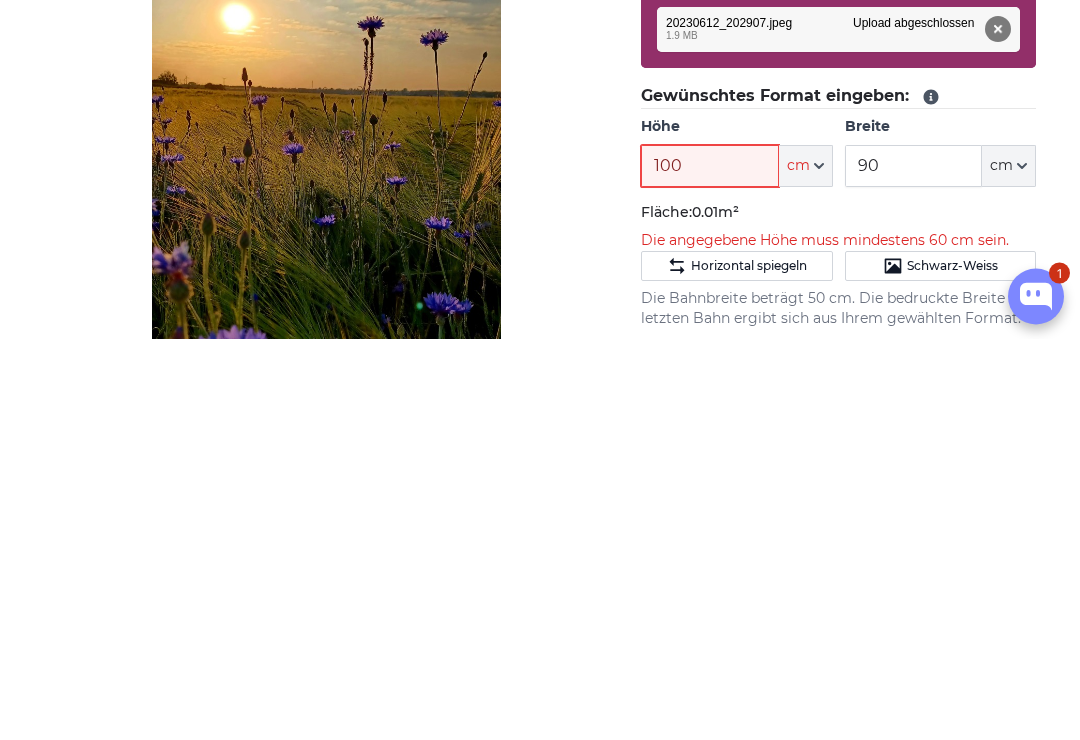 type on "100" 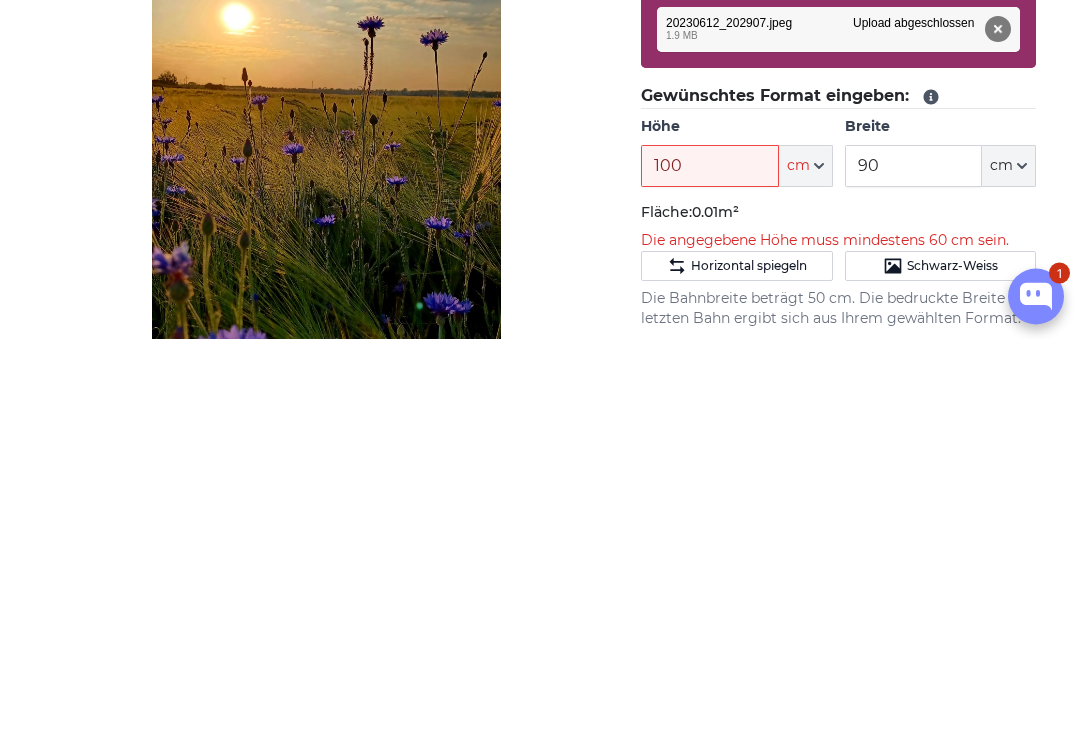 click on "90" at bounding box center [913, 568] 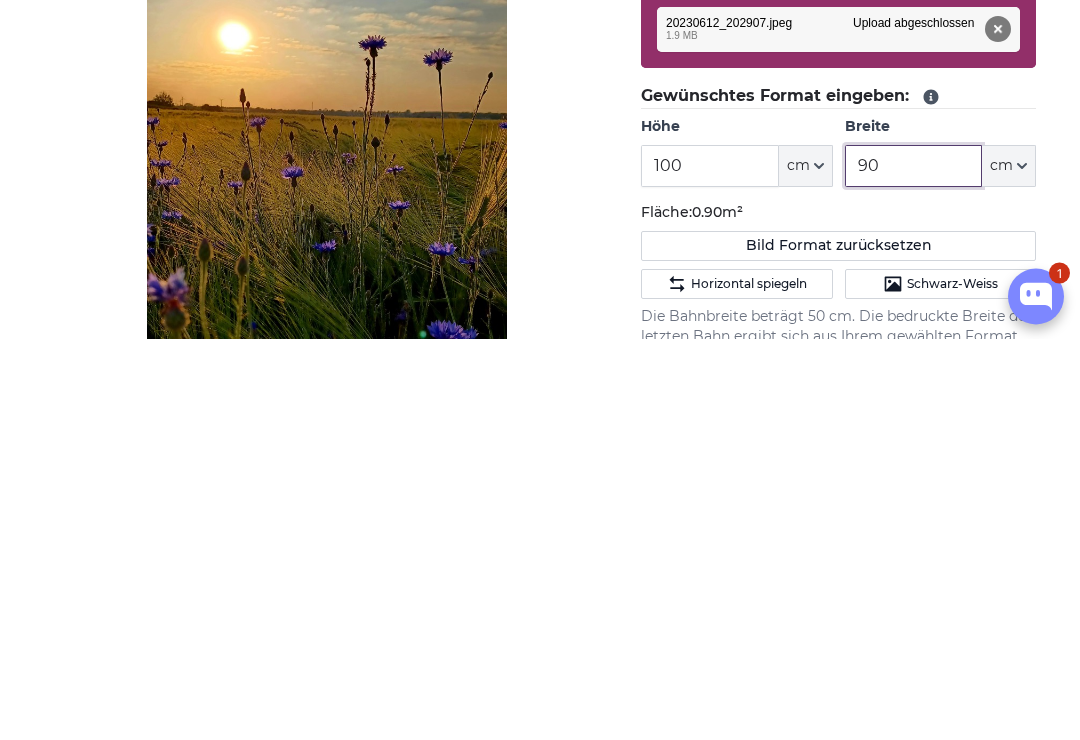 type on "9" 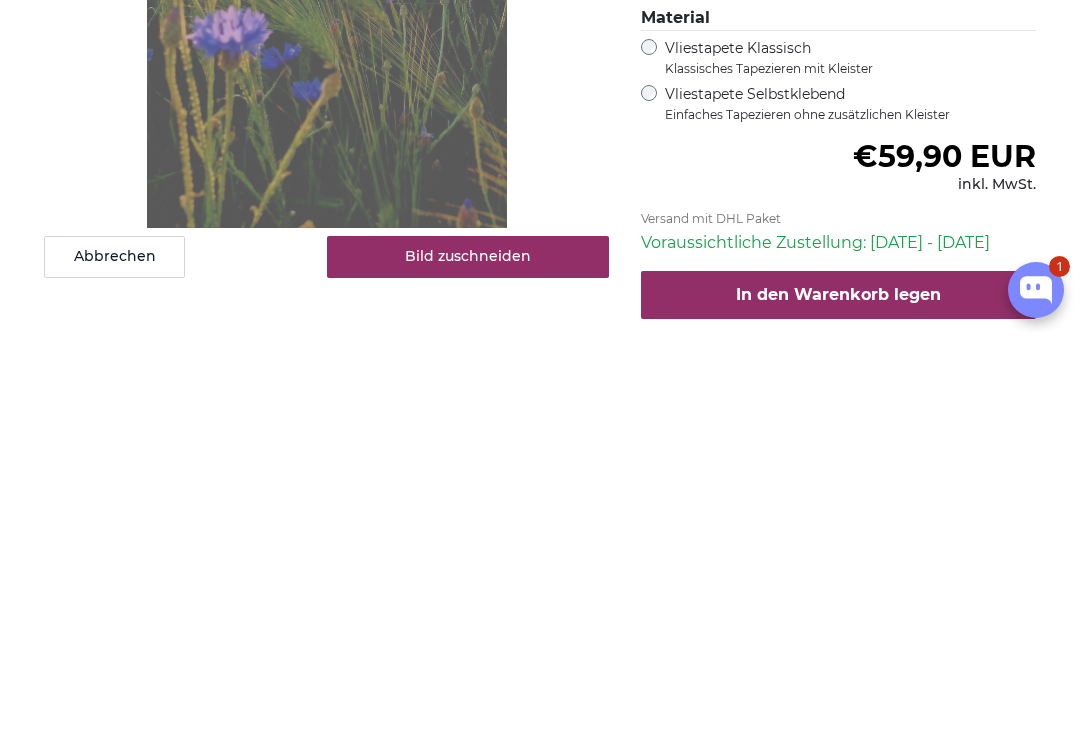 type on "160" 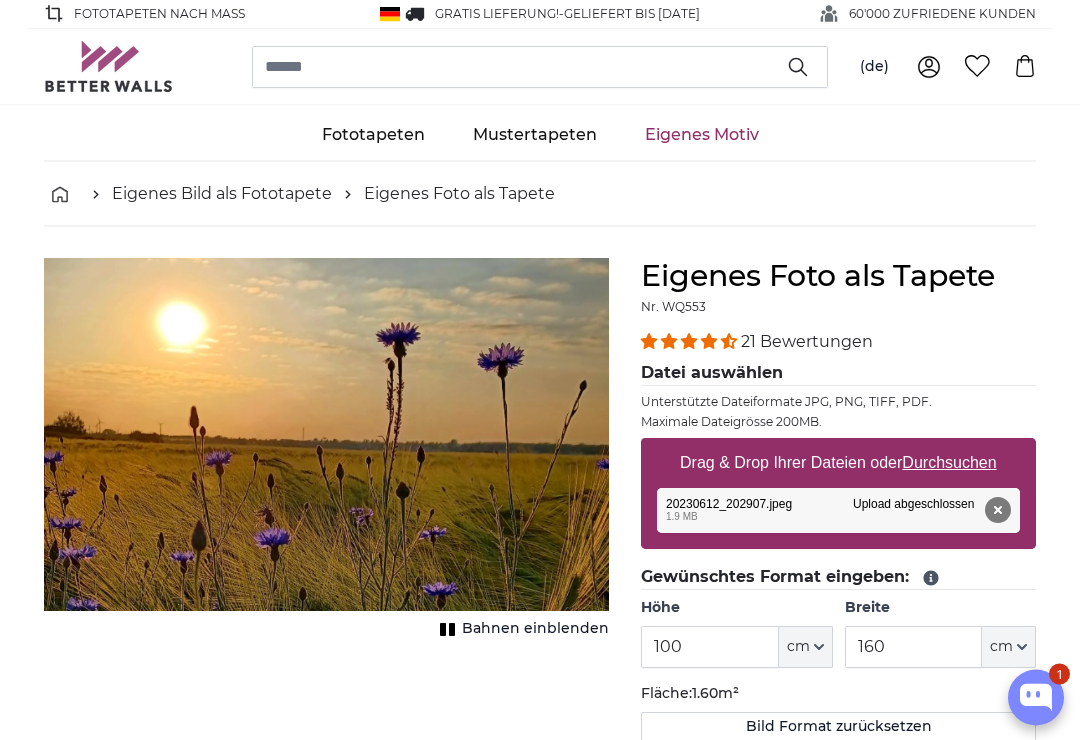 scroll, scrollTop: 0, scrollLeft: 0, axis: both 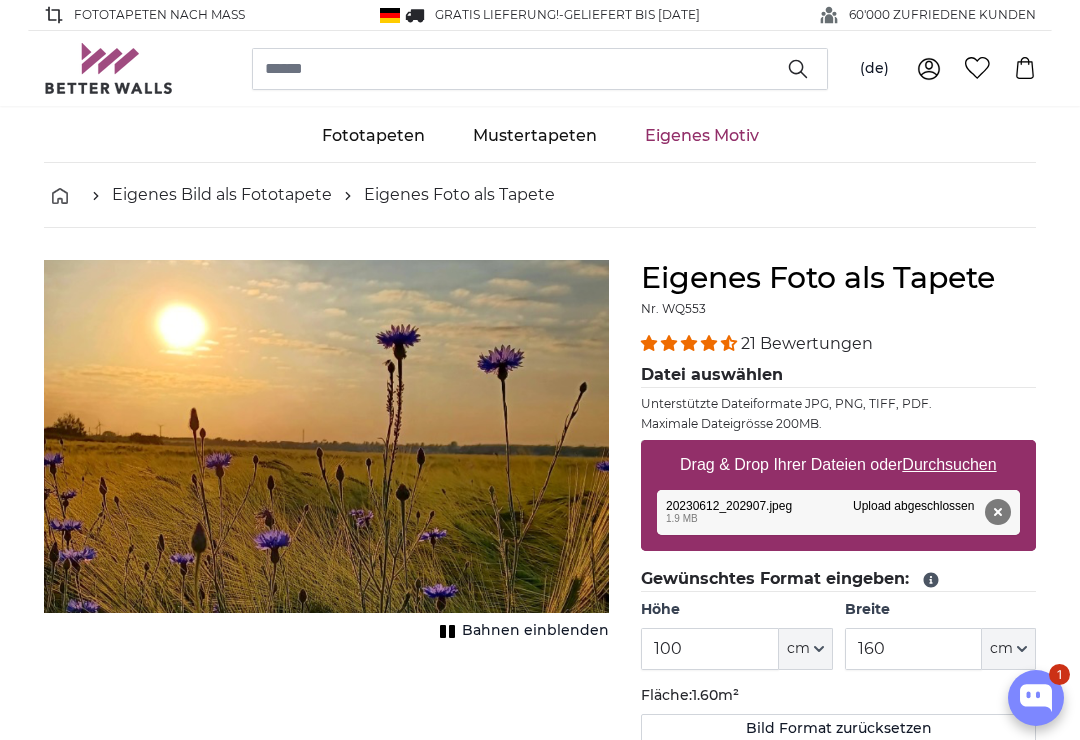 click on "Fototapeten" at bounding box center [373, 136] 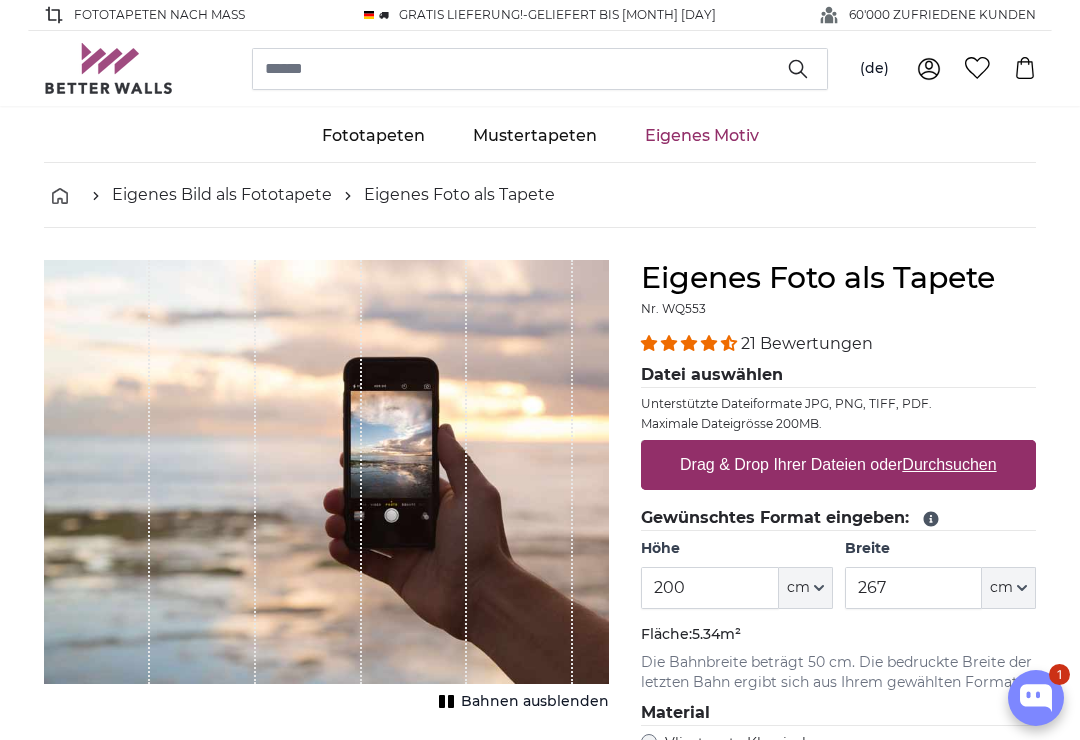 scroll, scrollTop: 0, scrollLeft: 0, axis: both 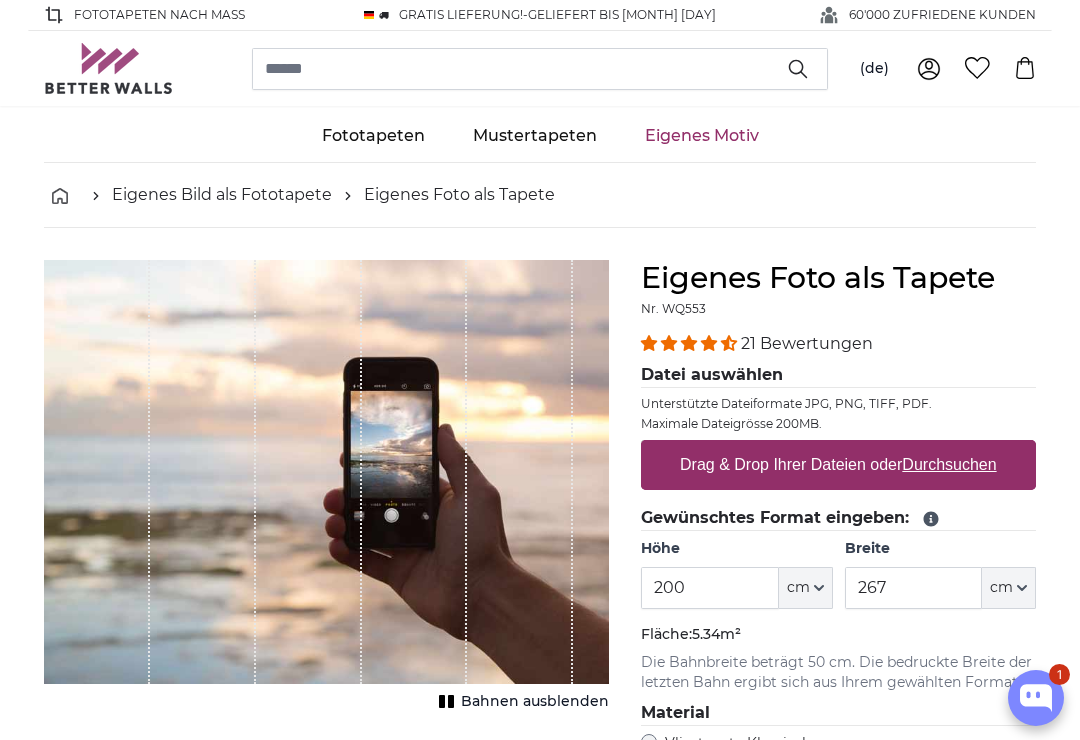 click on "Drag & Drop Ihrer Dateien oder  Durchsuchen" at bounding box center [838, 465] 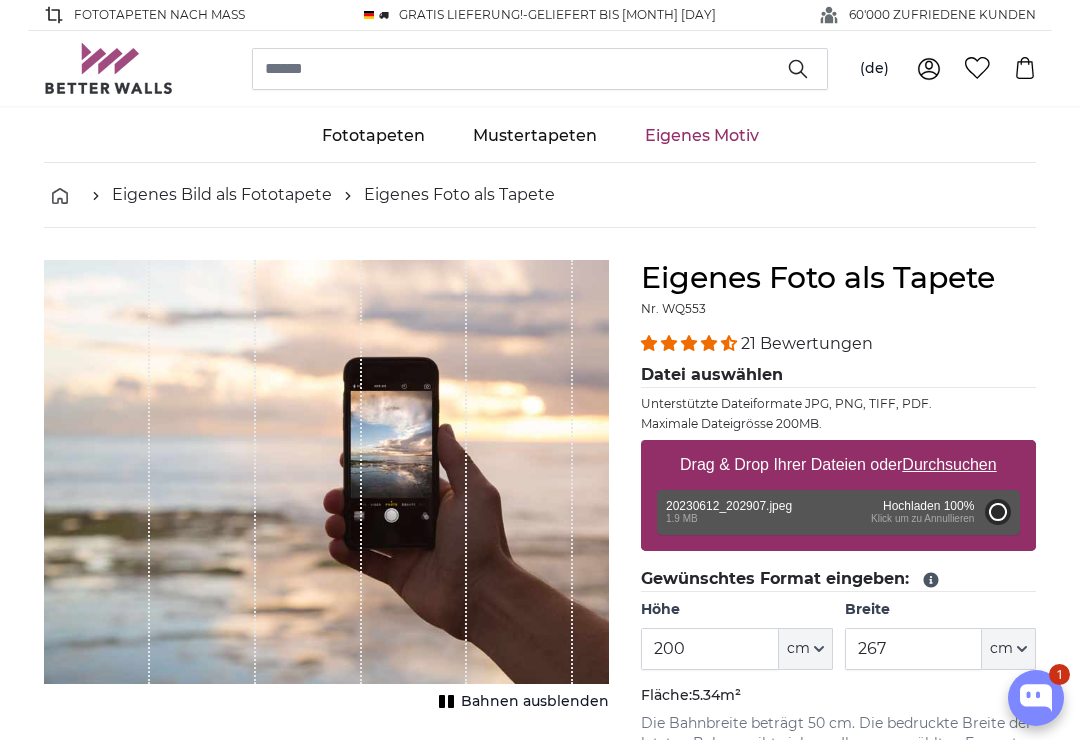 type on "90" 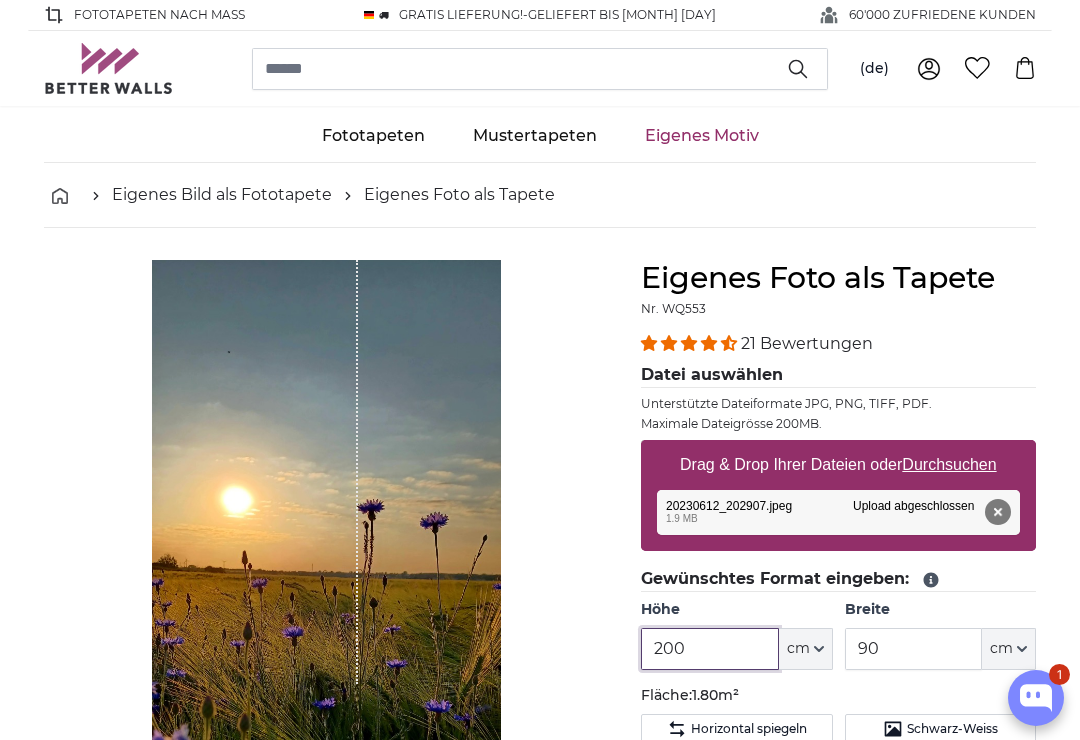 click on "200" at bounding box center (709, 649) 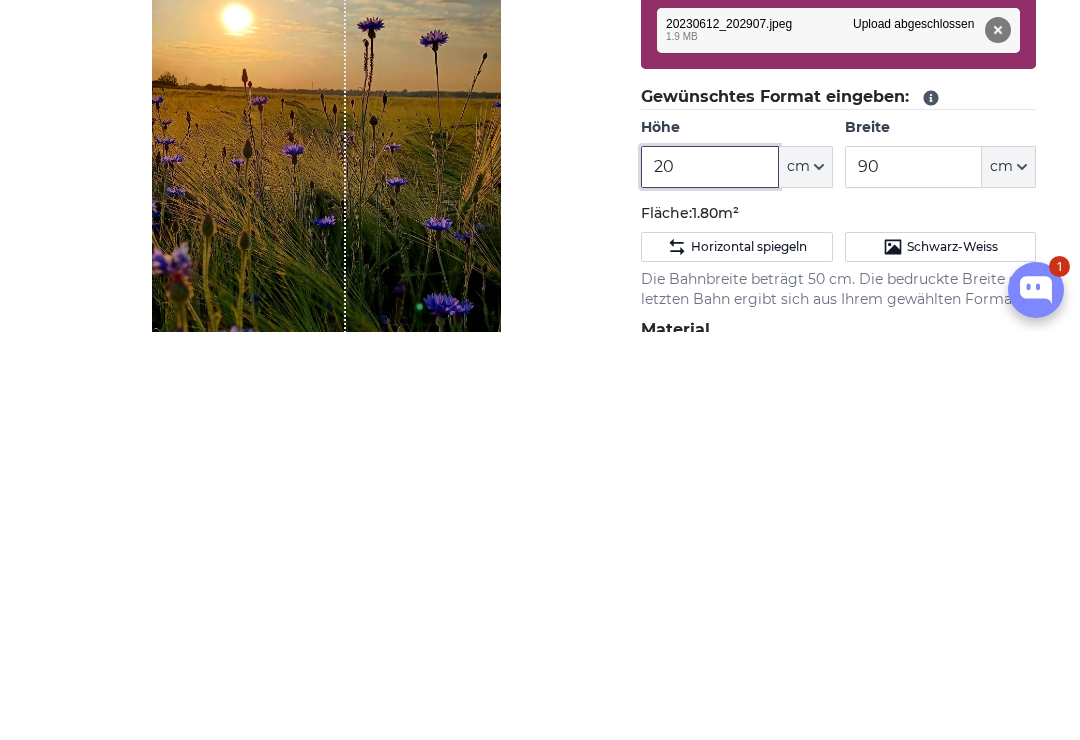 type on "2" 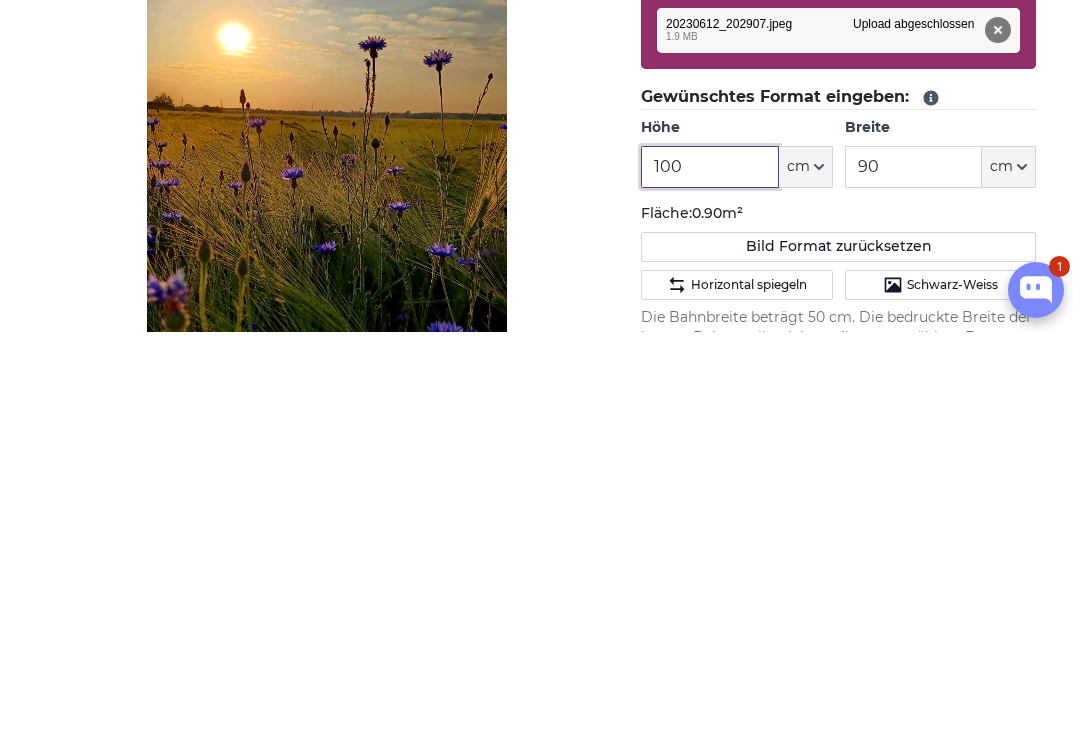 type on "100" 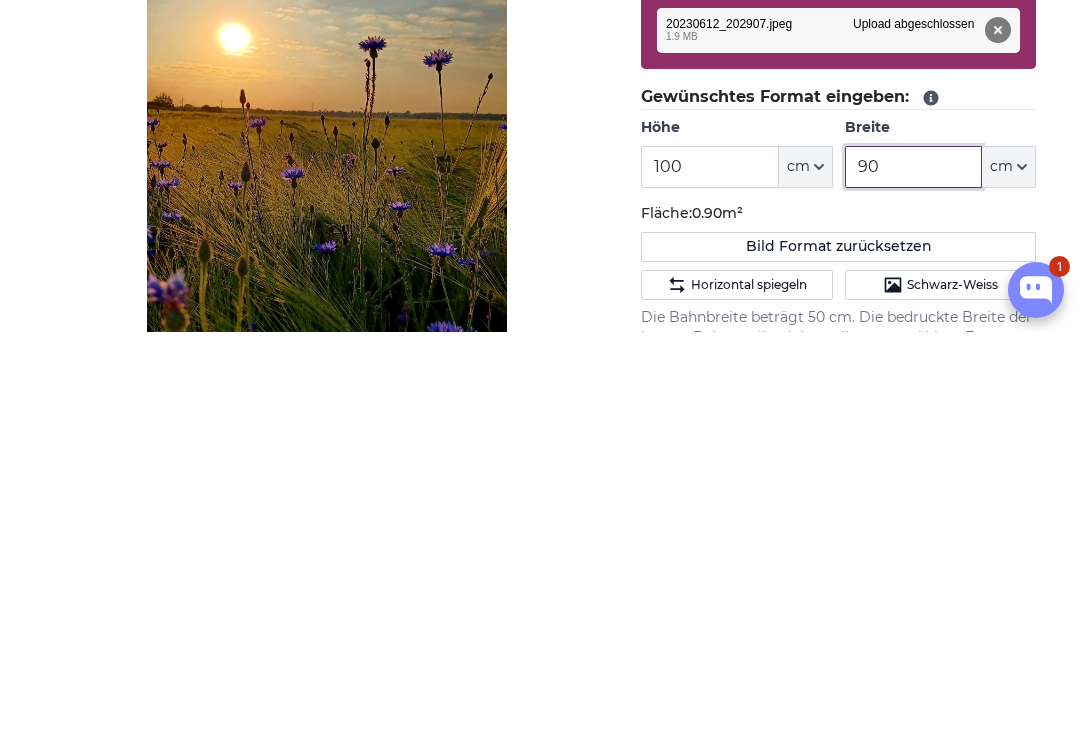 click on "90" at bounding box center (913, 575) 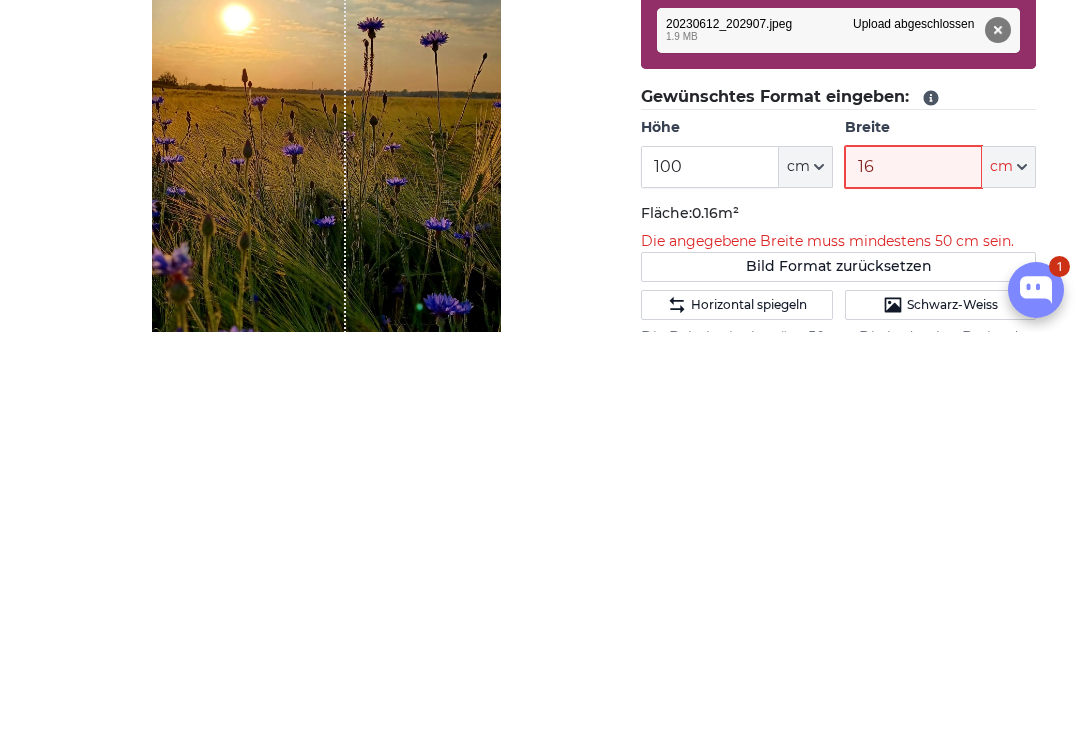 type on "160" 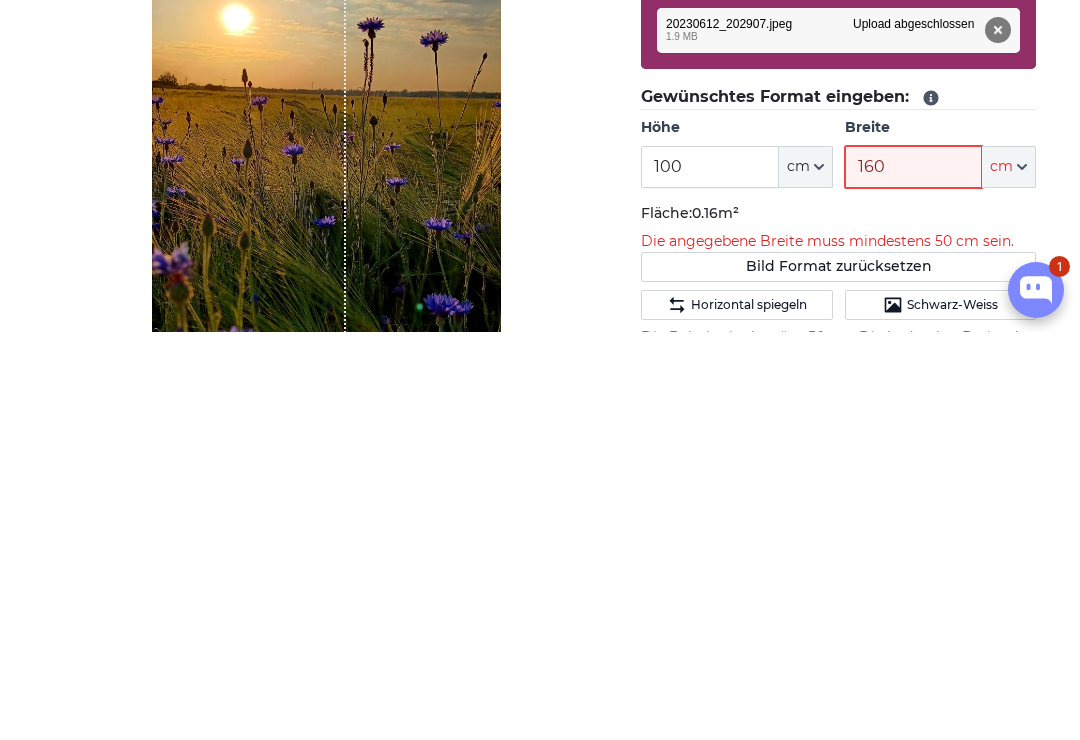 type 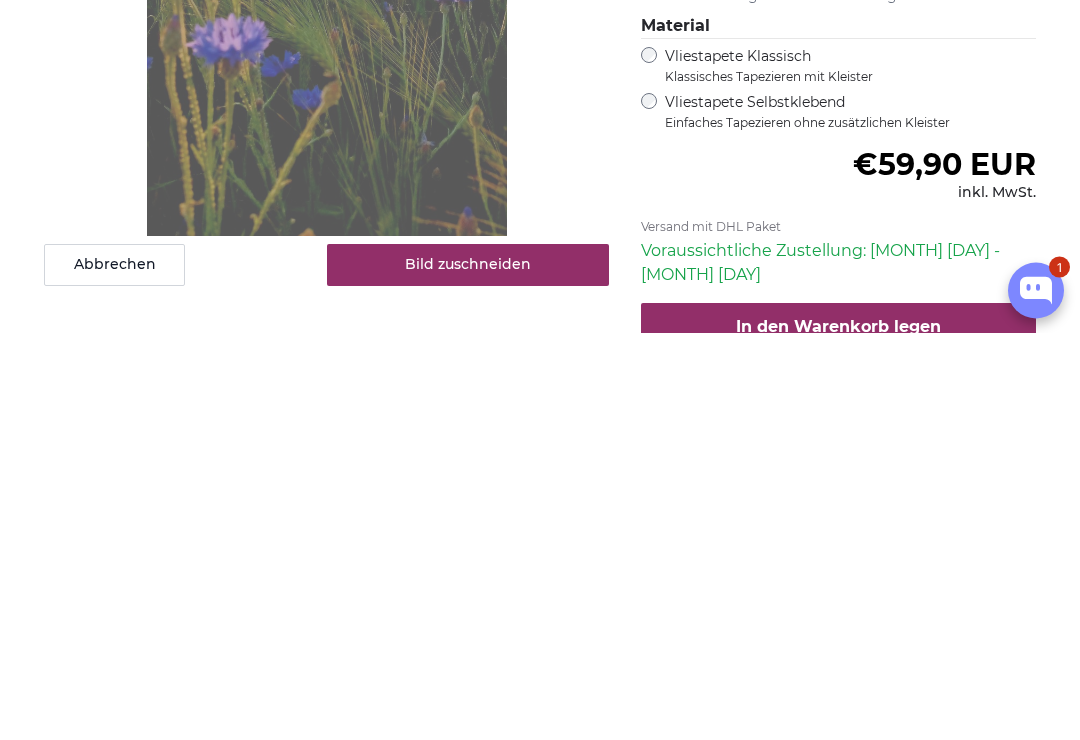 type on "160" 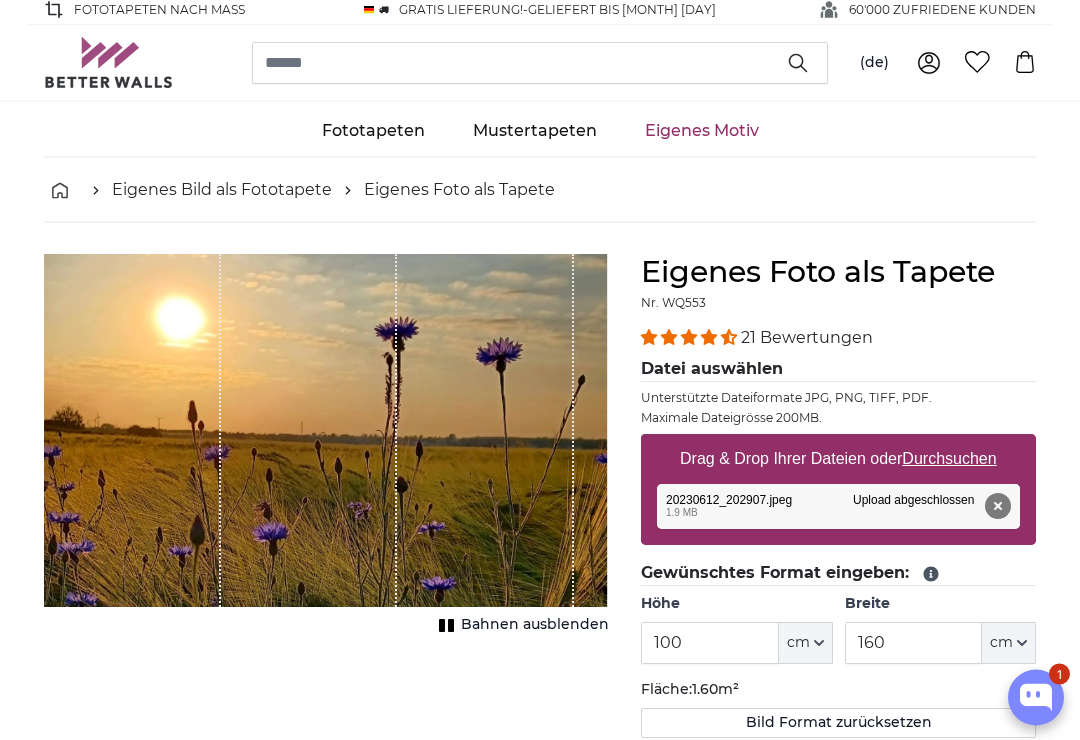 scroll, scrollTop: 0, scrollLeft: 0, axis: both 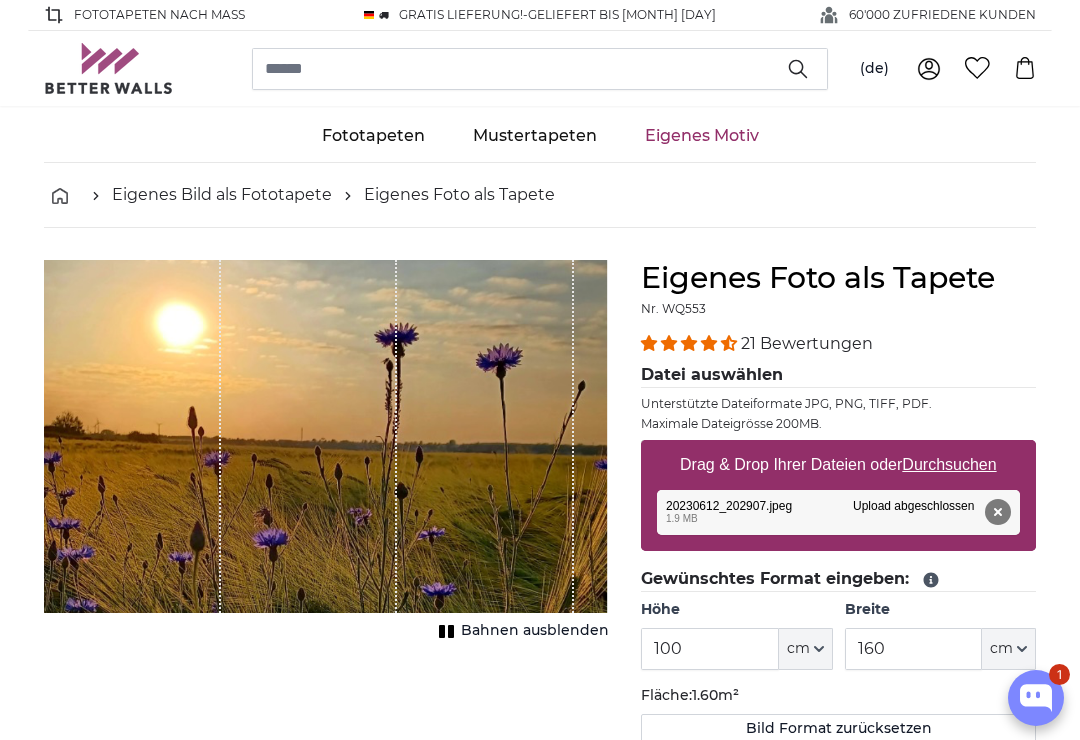 click on "Bahnen ausblenden" at bounding box center (535, 631) 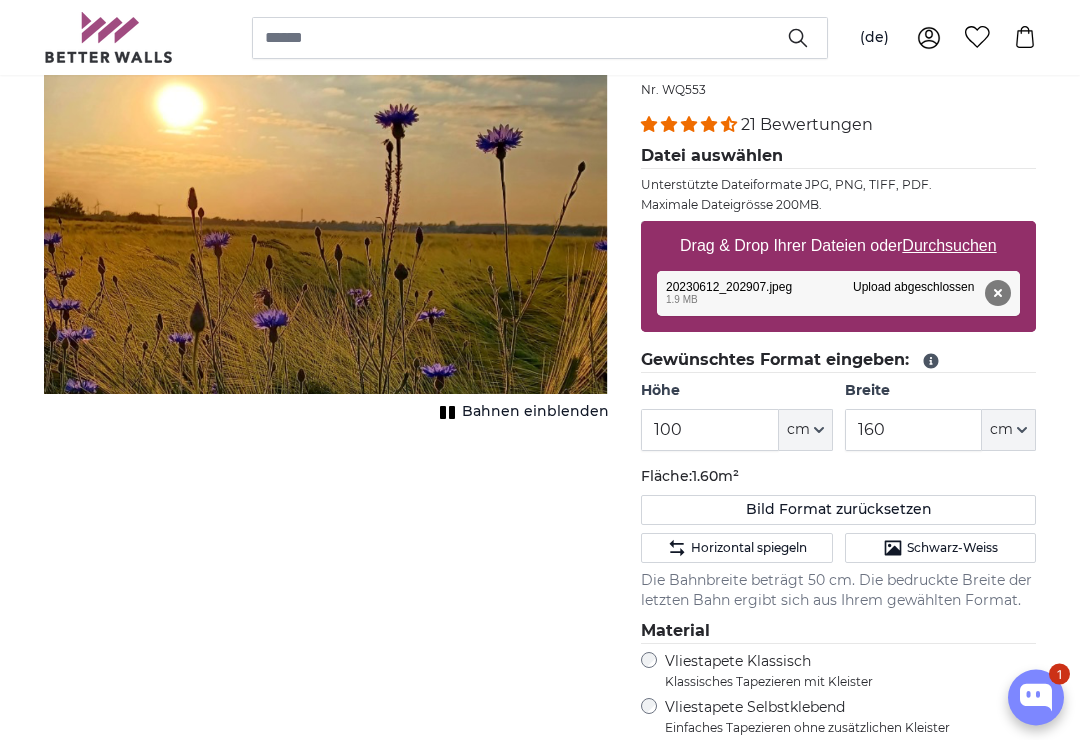 scroll, scrollTop: 218, scrollLeft: 0, axis: vertical 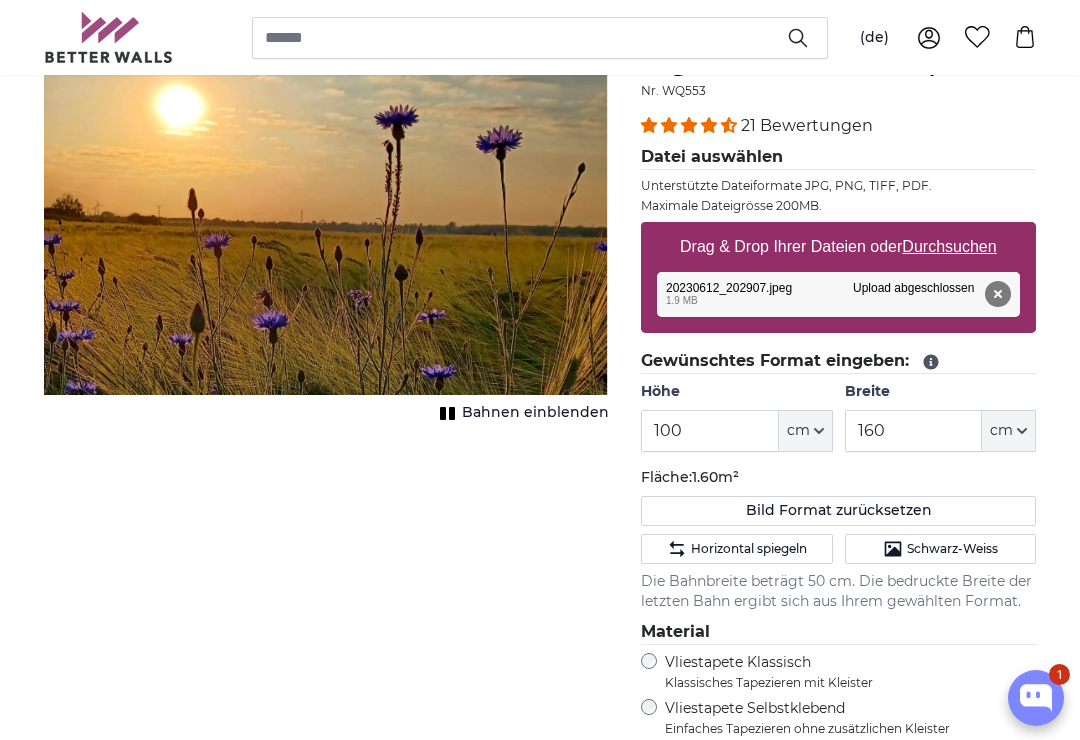 click on "Horizontal spiegeln" 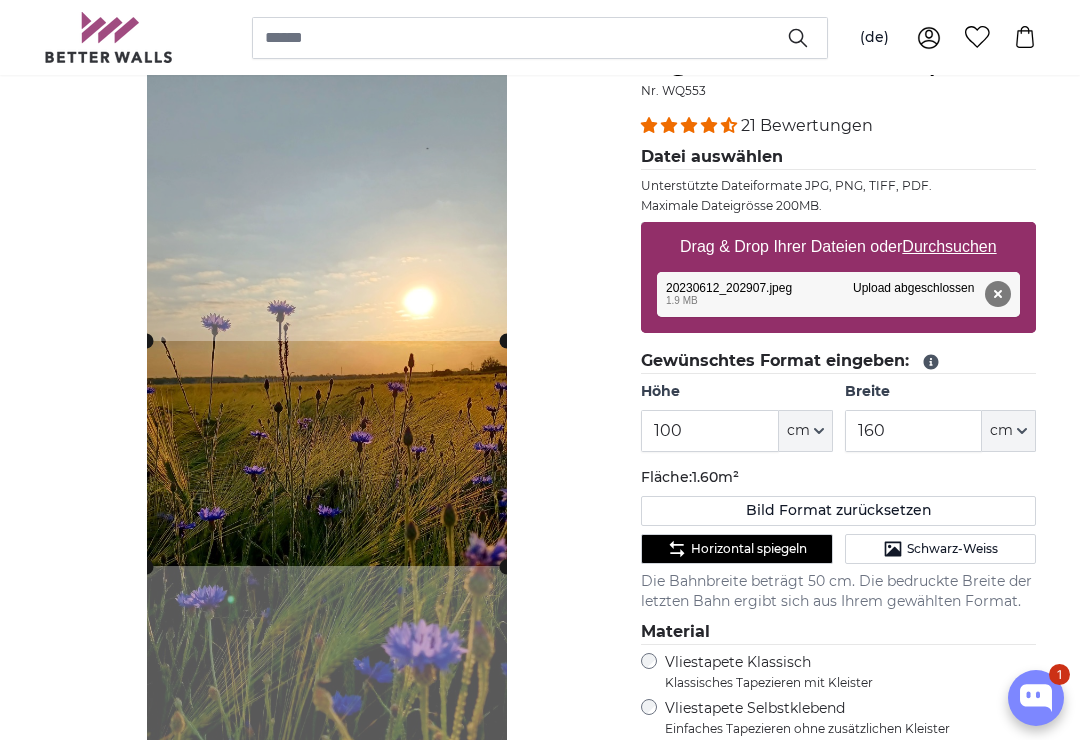 click on "Horizontal spiegeln" 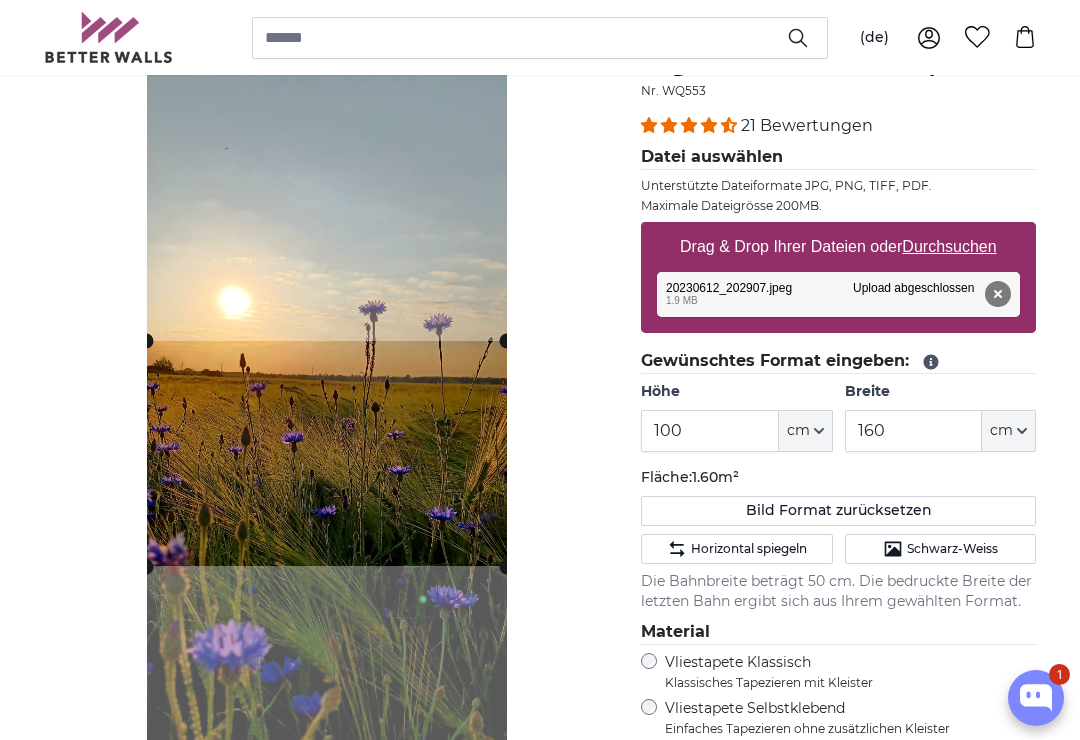 click on "Horizontal spiegeln" 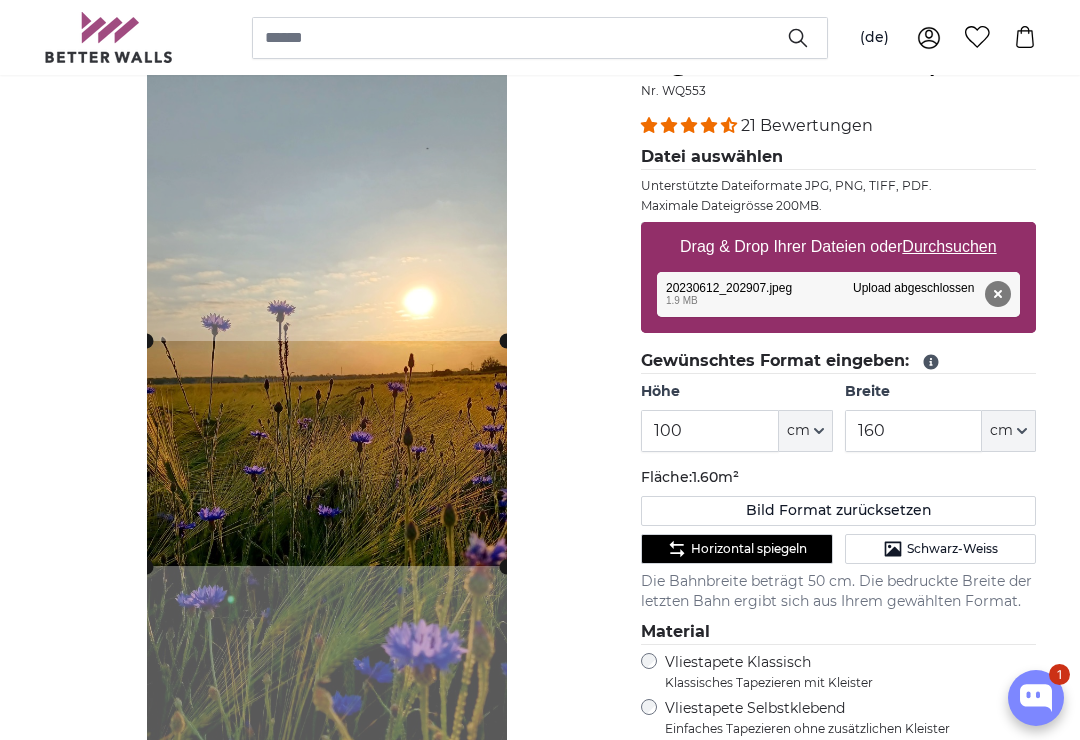 click on "Bild Format zurücksetzen" 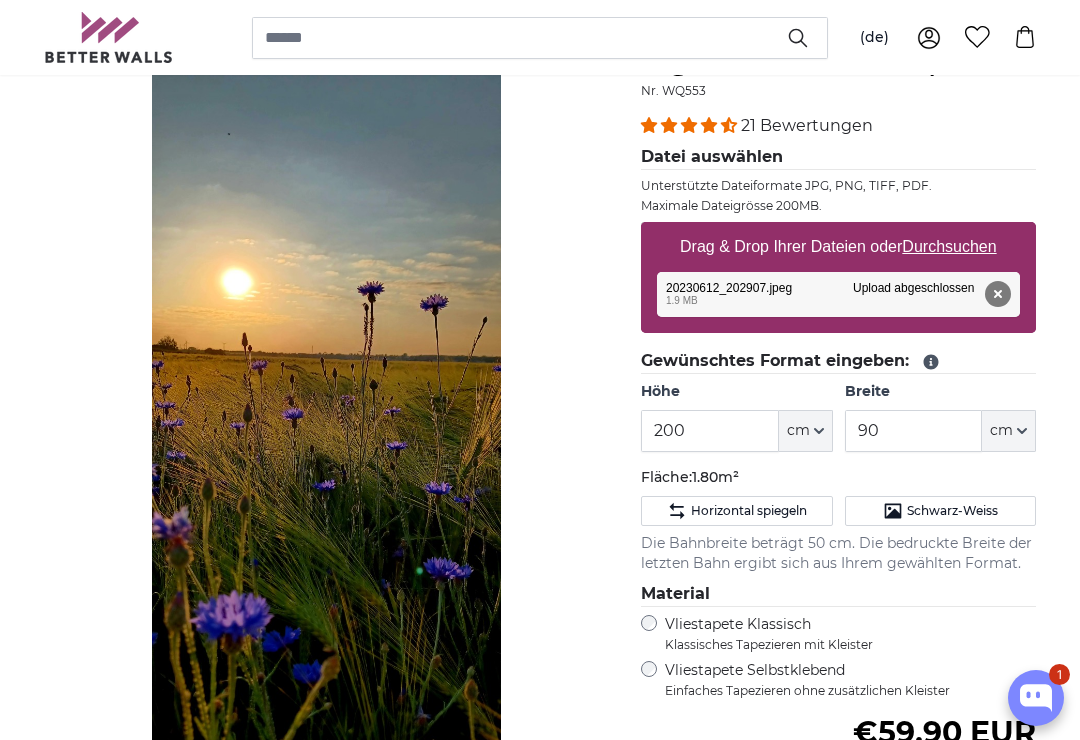 click on "Schwarz-Weiss" 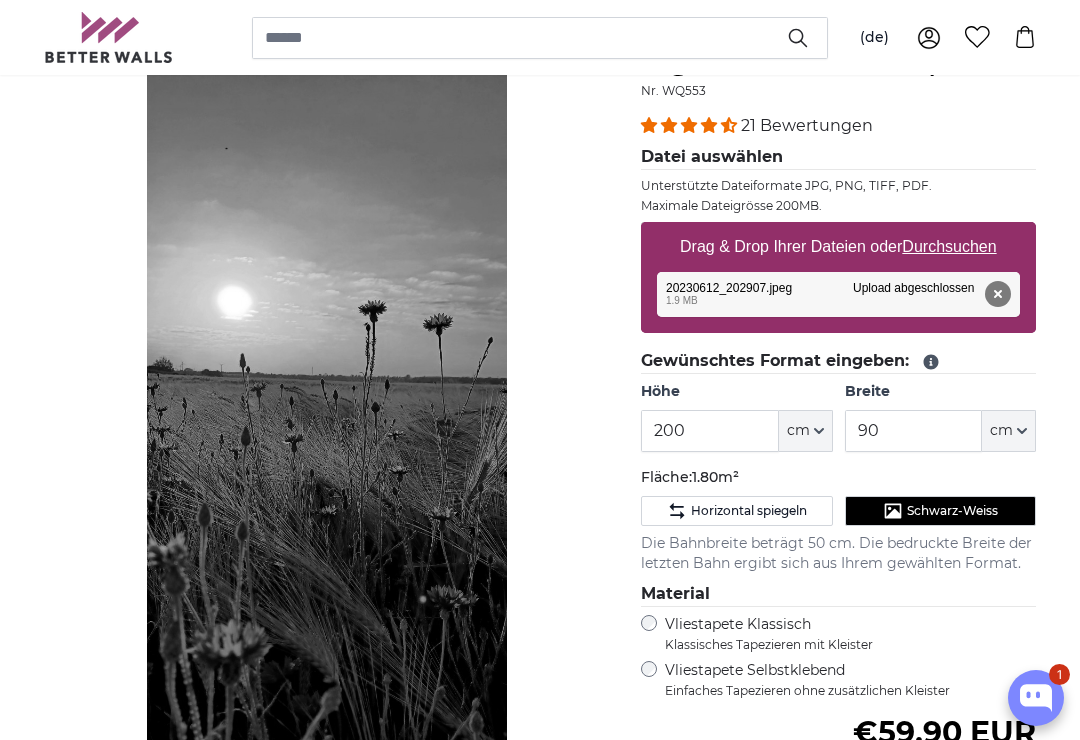 click on "Horizontal spiegeln" 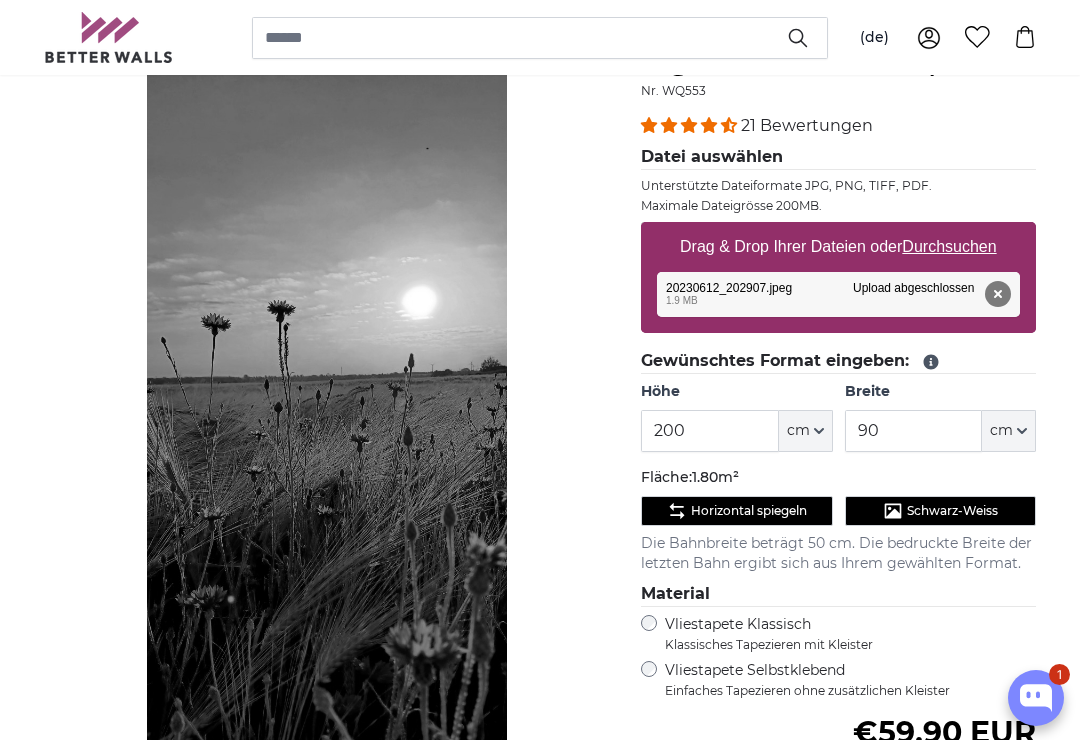 click on "Horizontal spiegeln" 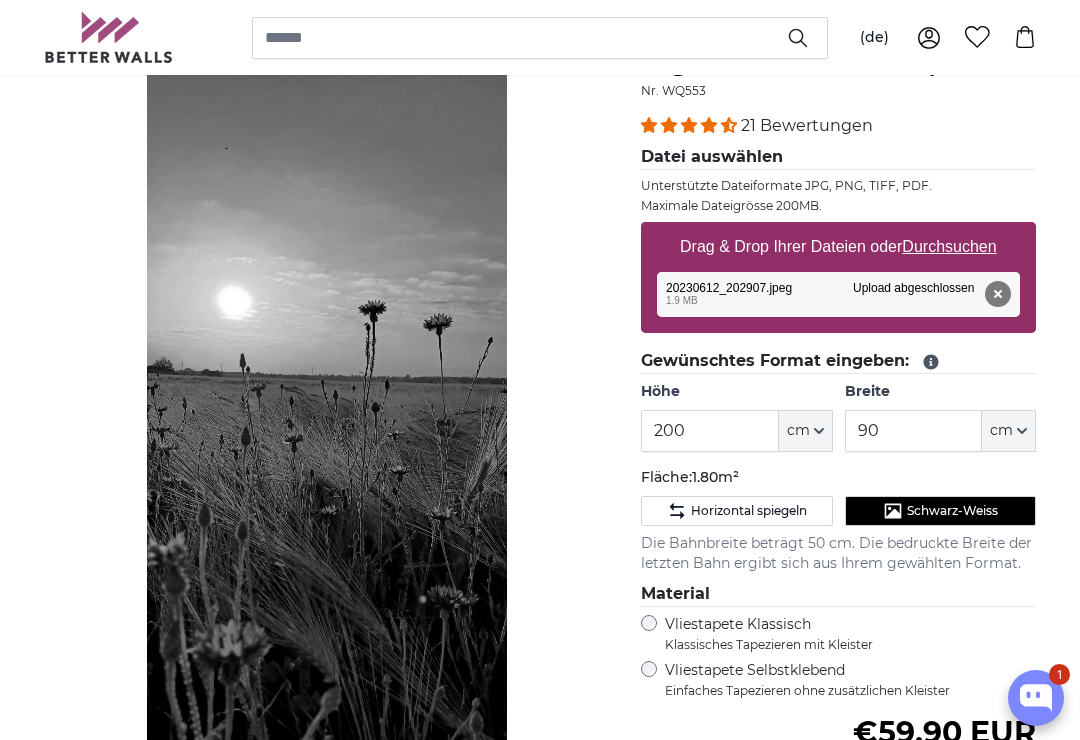 click on "Schwarz-Weiss" 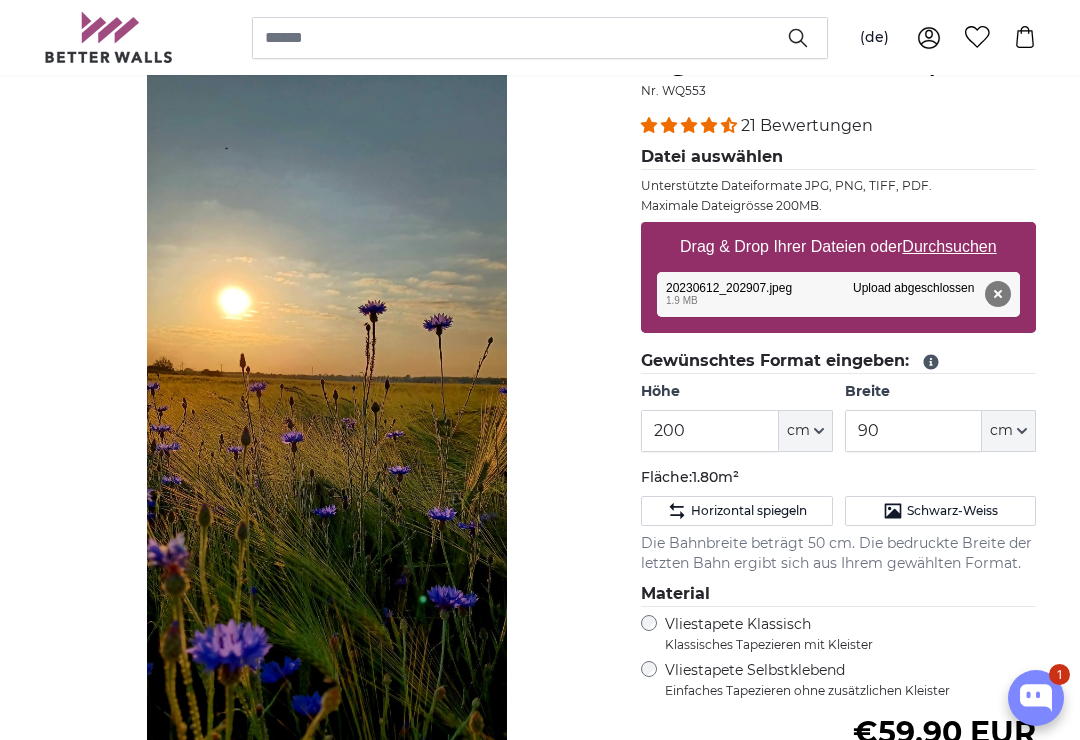 click on "Schwarz-Weiss" 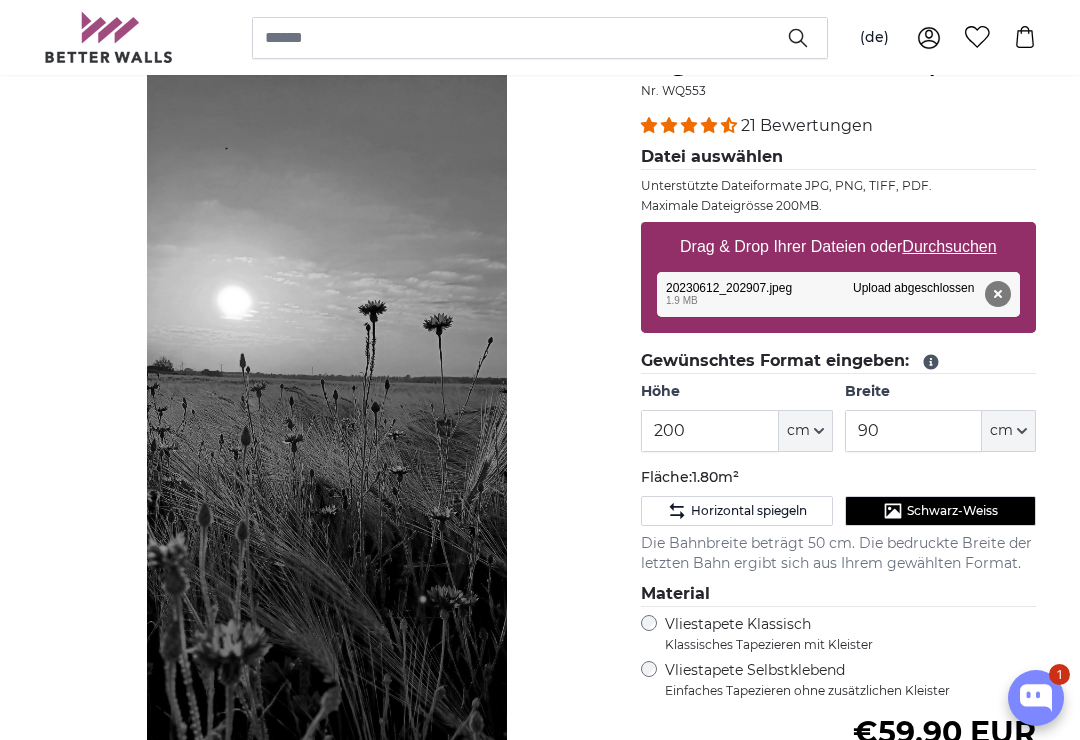 click on "Schwarz-Weiss" 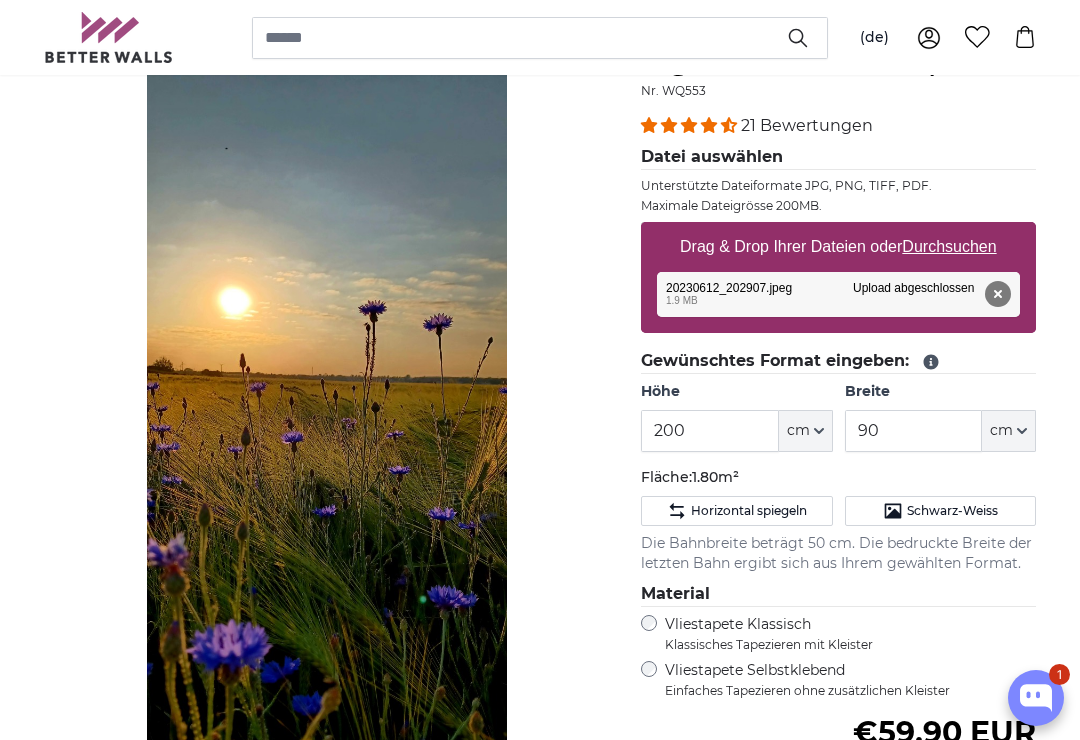 click on "Durchsuchen" at bounding box center (950, 246) 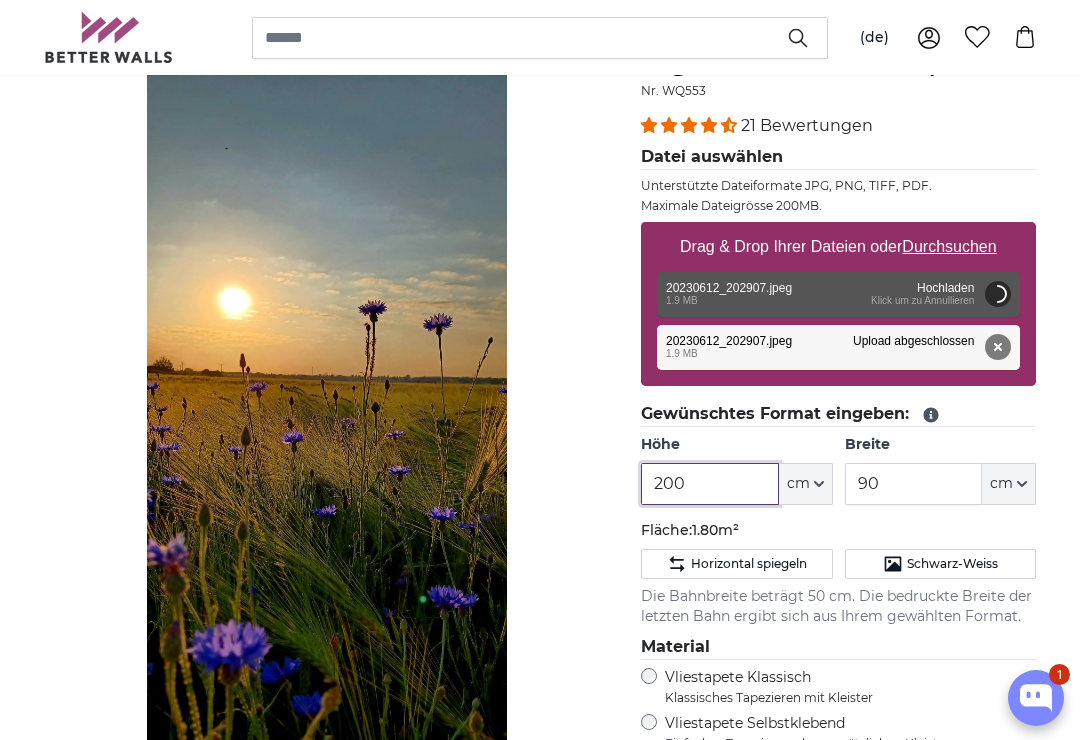 click on "200" at bounding box center [709, 484] 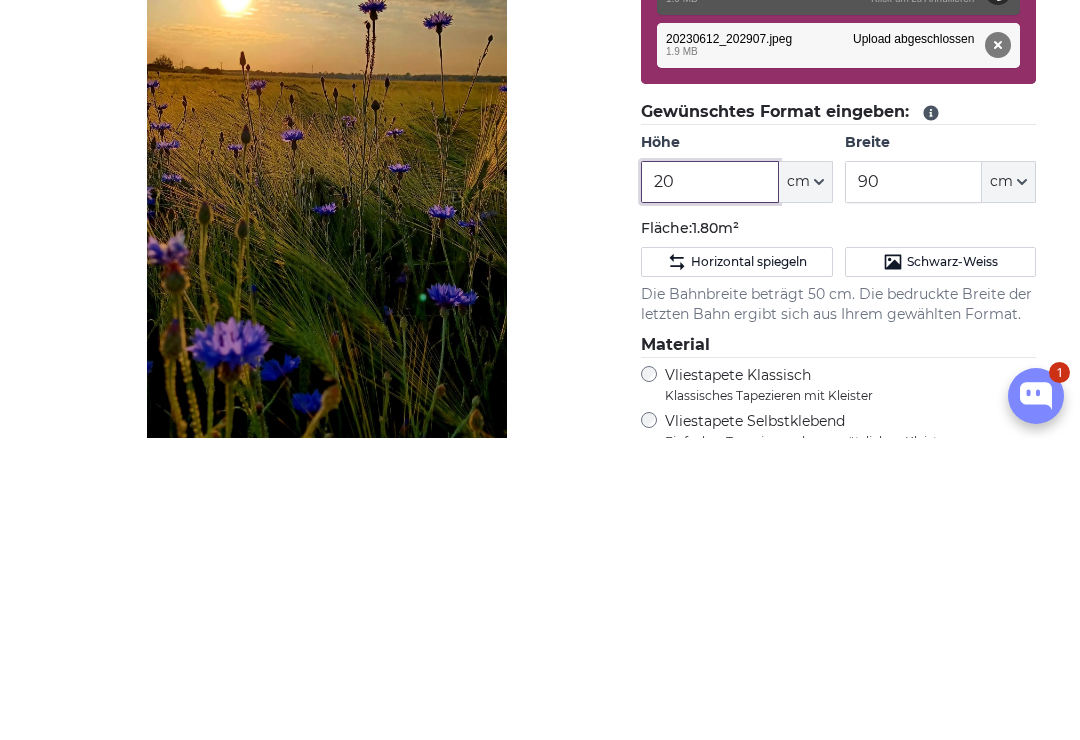 type on "2" 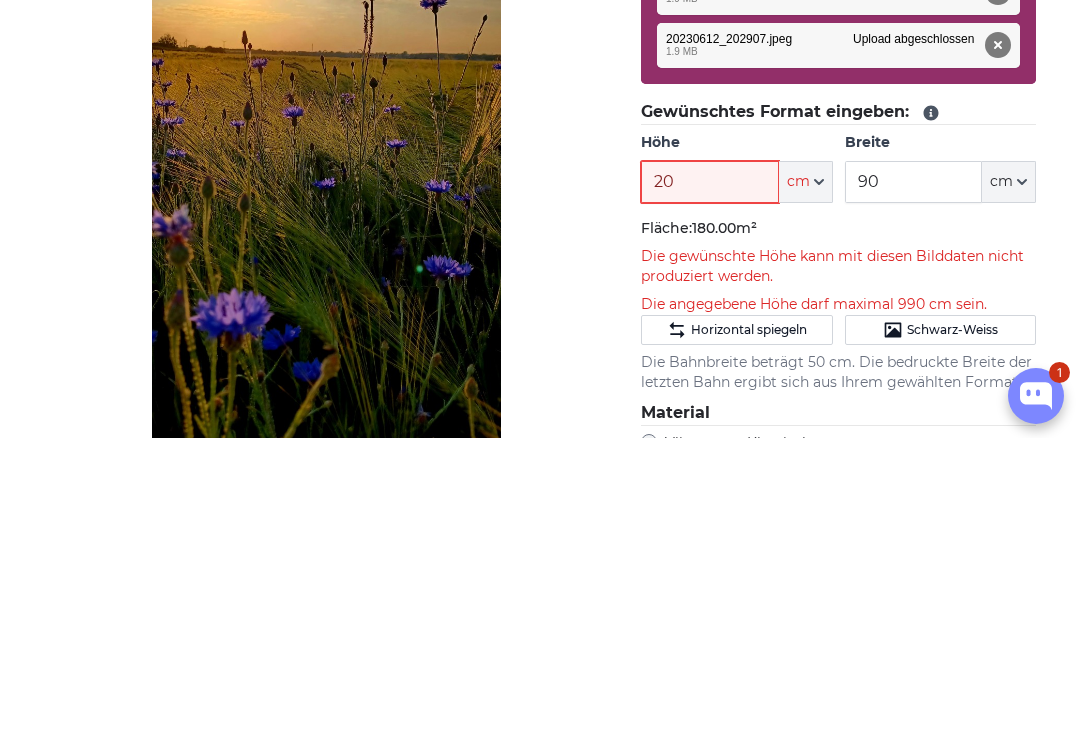 type on "2" 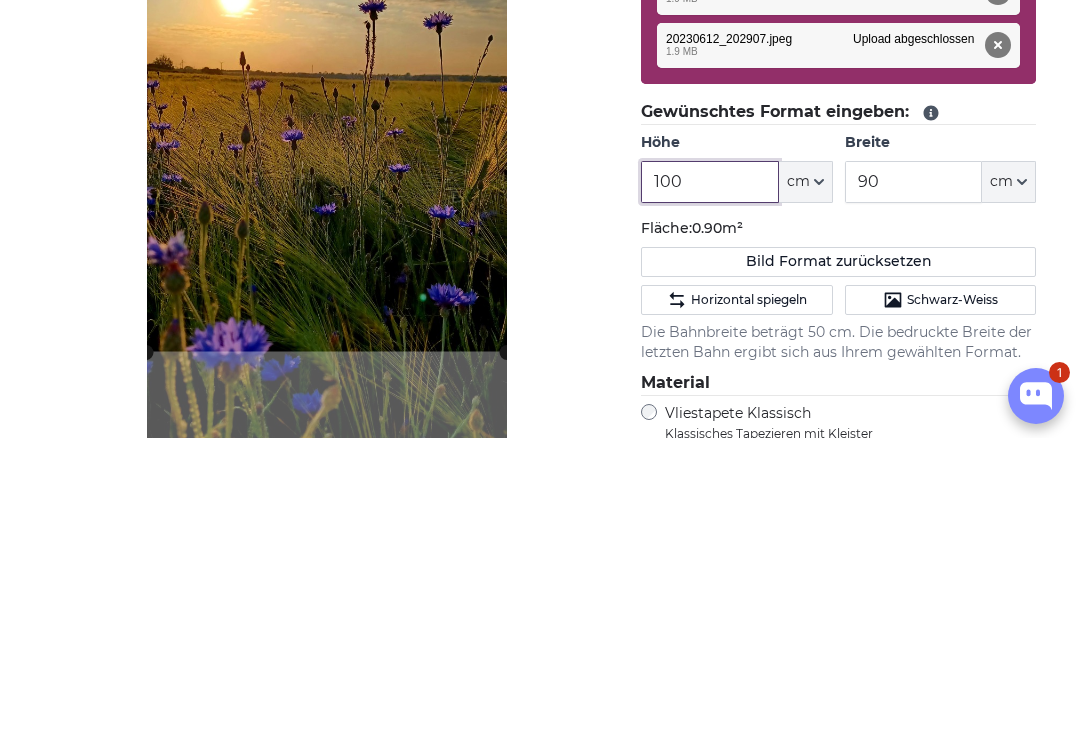 type on "100" 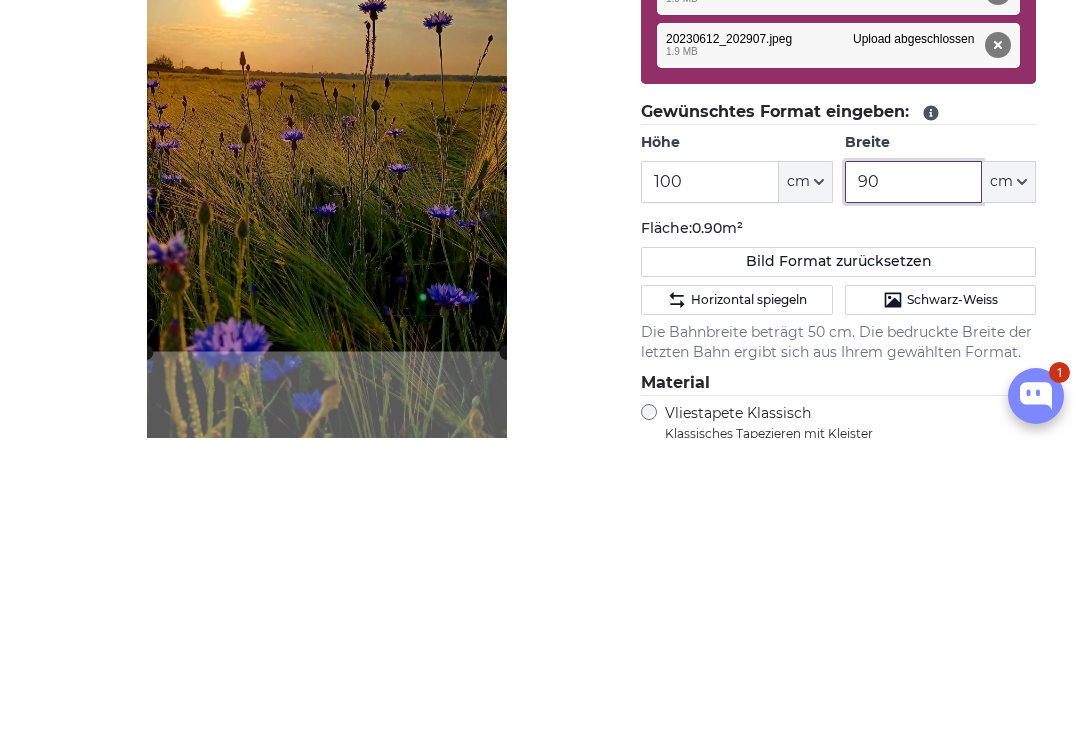 click on "90" at bounding box center [913, 484] 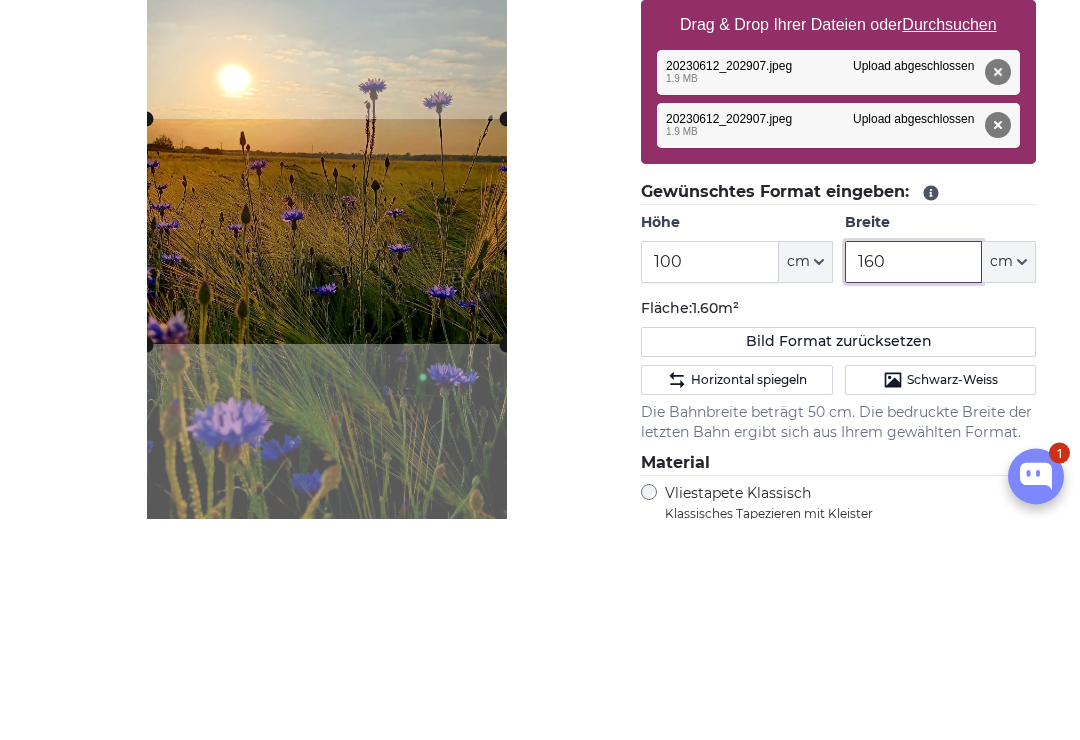 type on "160" 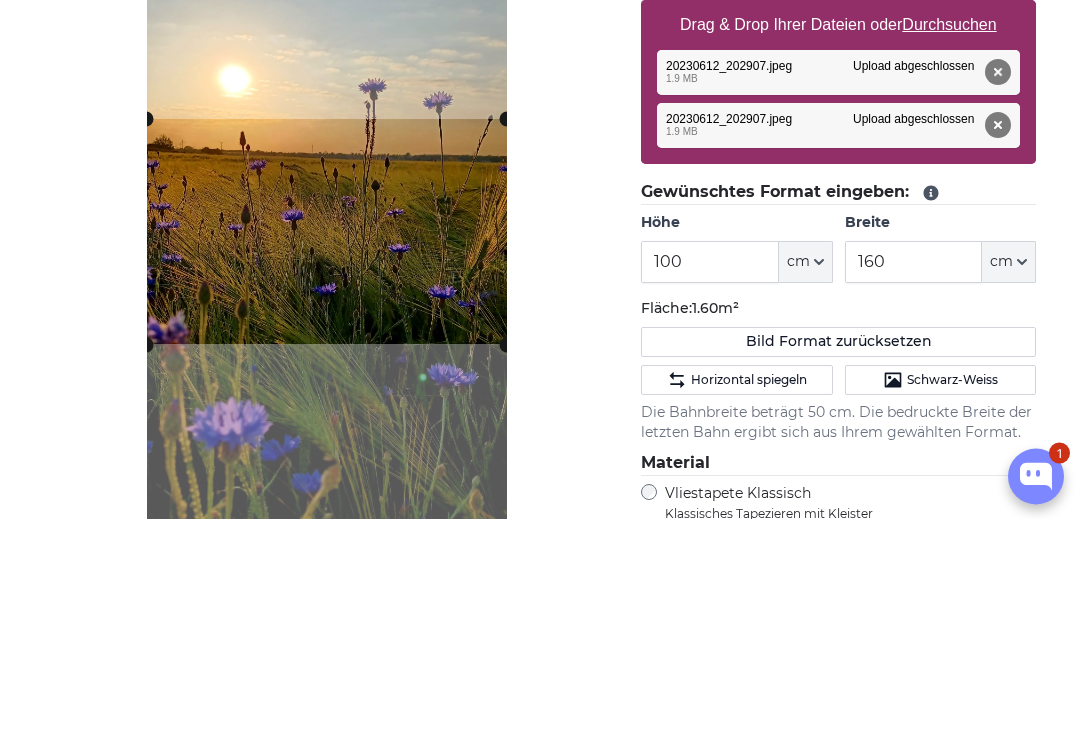 click on "Eigenes Bild als Fototapete
Eigenes Foto als Tapete
Eigenes Foto als Tapete
Abbrechen
Bild zuschneiden" at bounding box center (540, 2691) 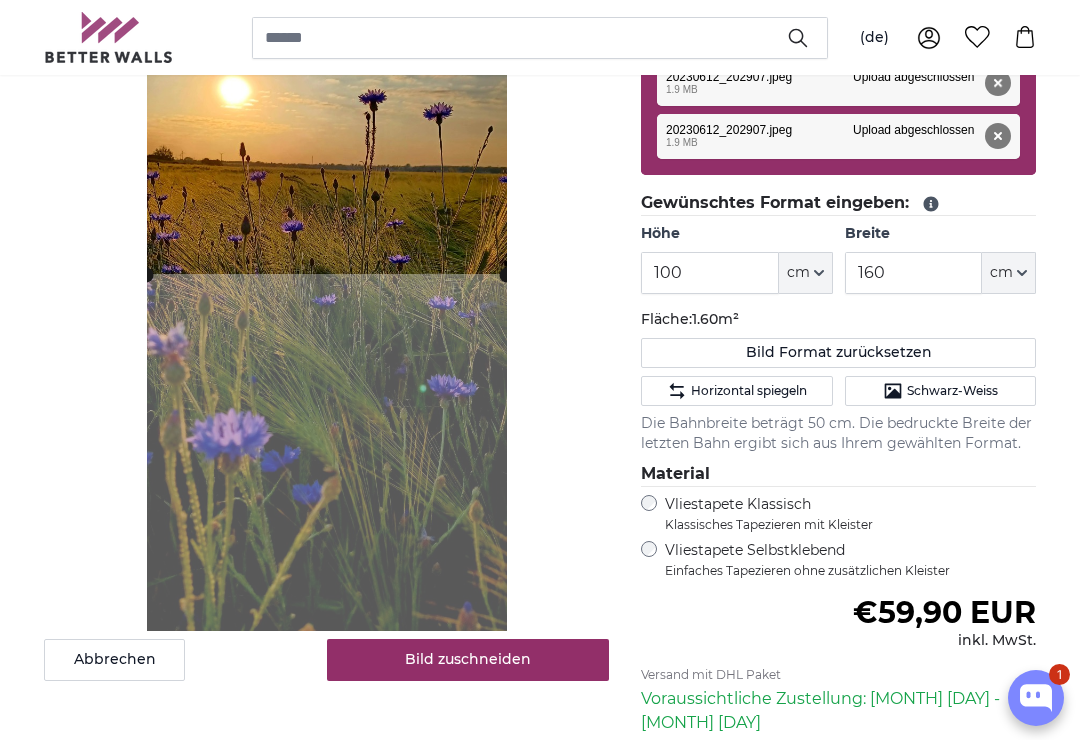 scroll, scrollTop: 439, scrollLeft: 0, axis: vertical 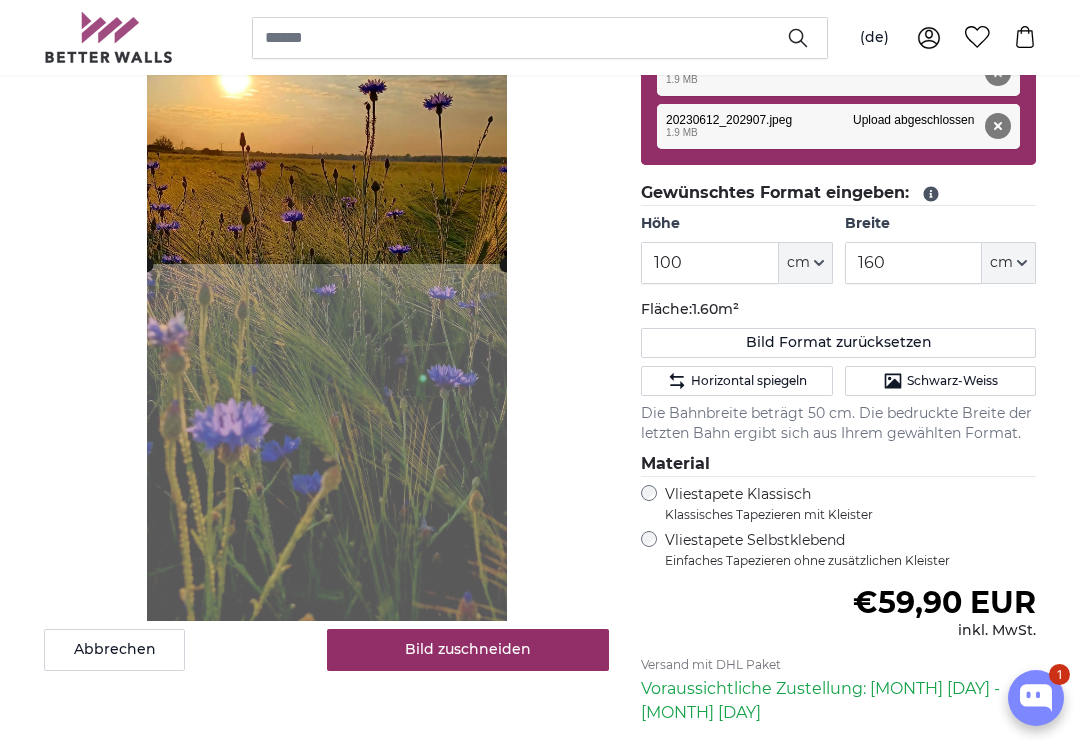 click on "Bild zuschneiden" at bounding box center (468, 650) 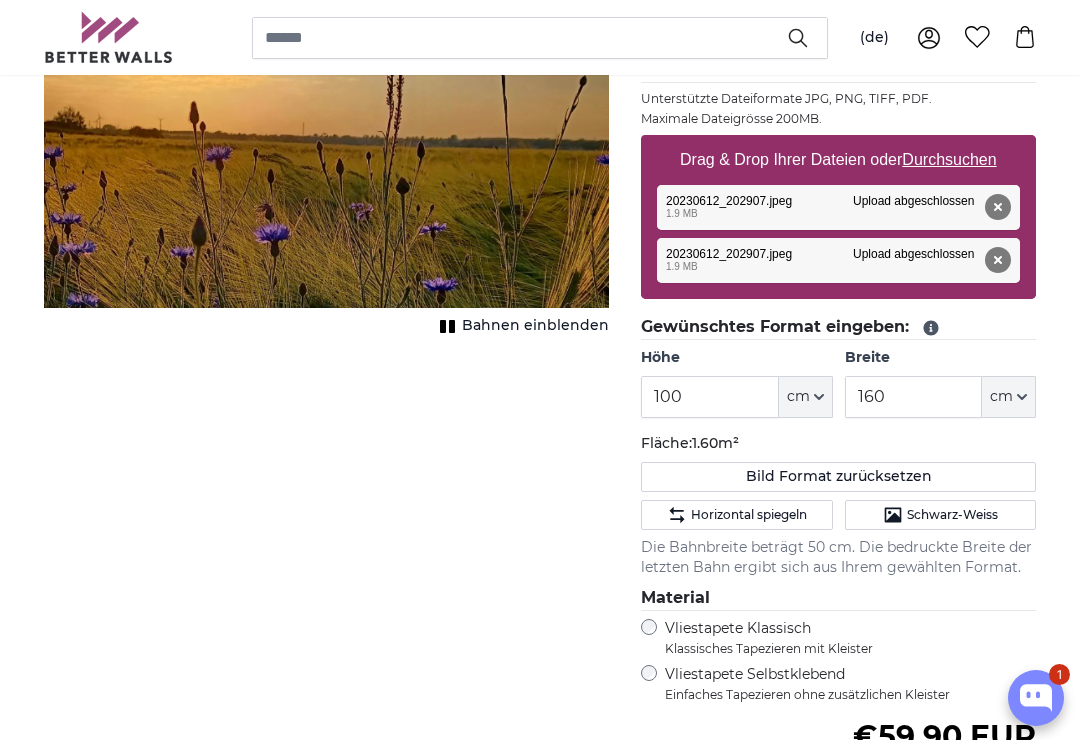 scroll, scrollTop: 0, scrollLeft: 0, axis: both 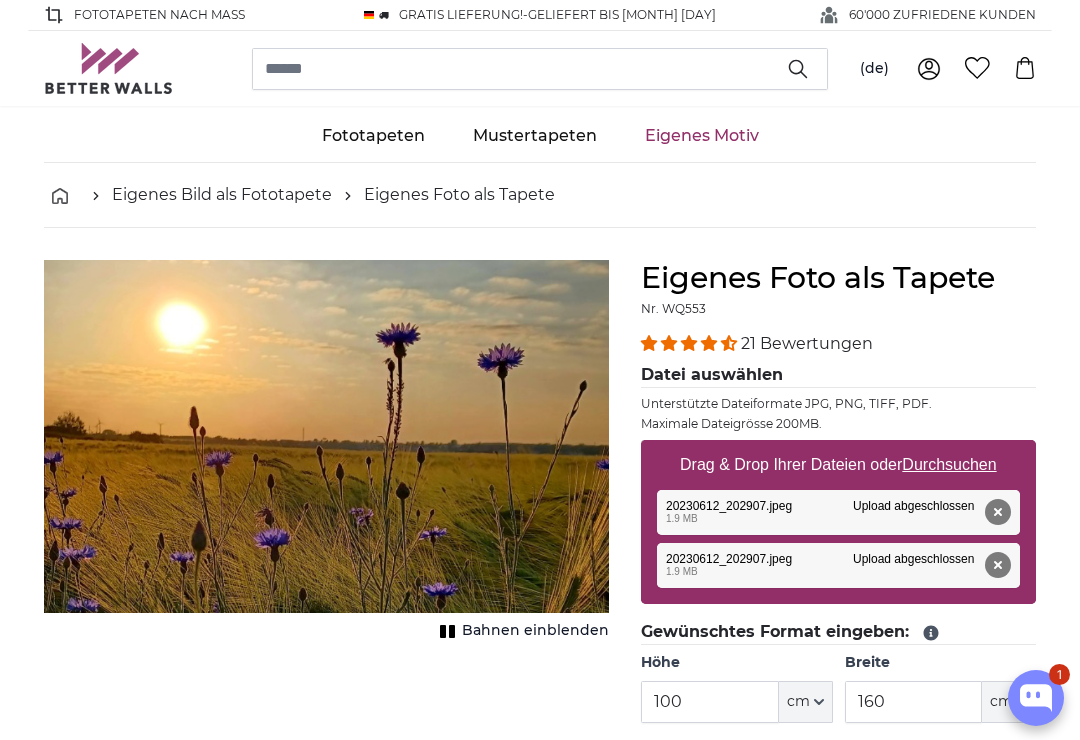 click on "Entfernen" at bounding box center [998, 565] 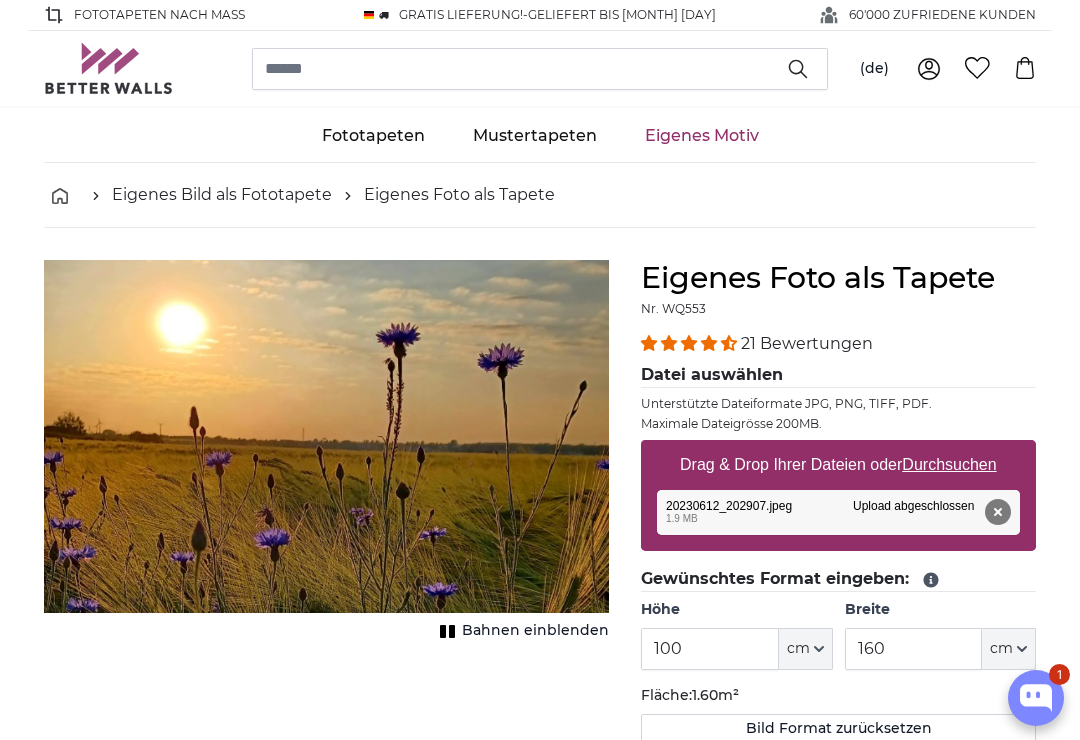 click on "Entfernen" at bounding box center [998, 512] 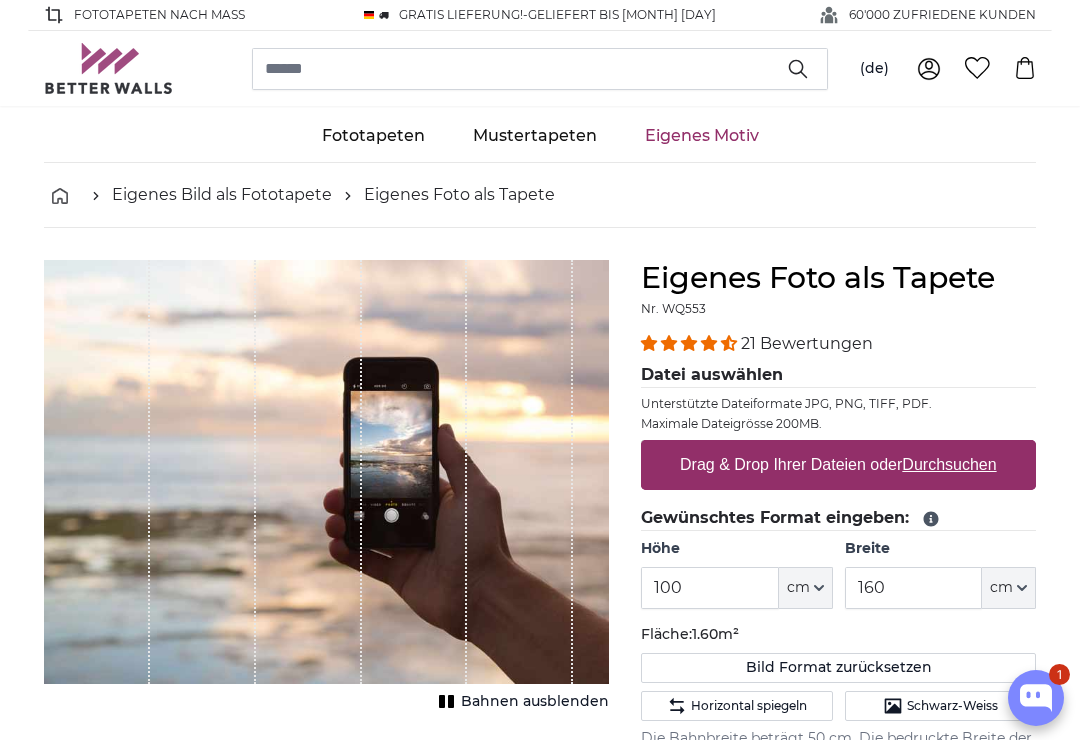 click on "Durchsuchen" at bounding box center [950, 464] 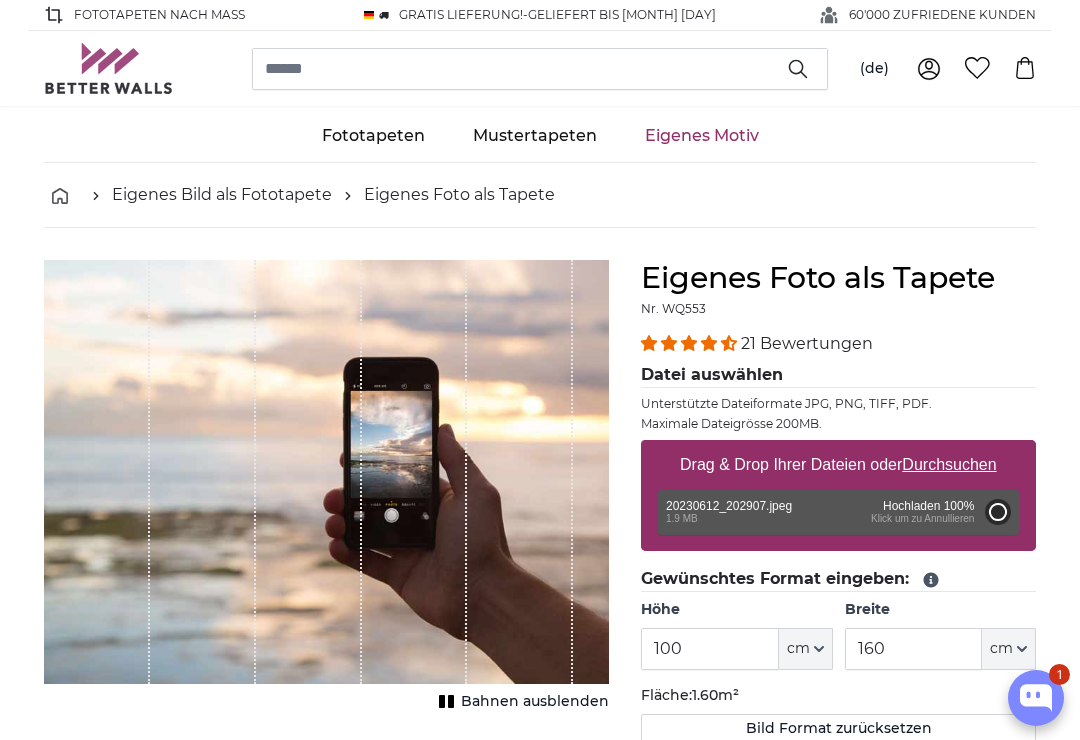 type on "200" 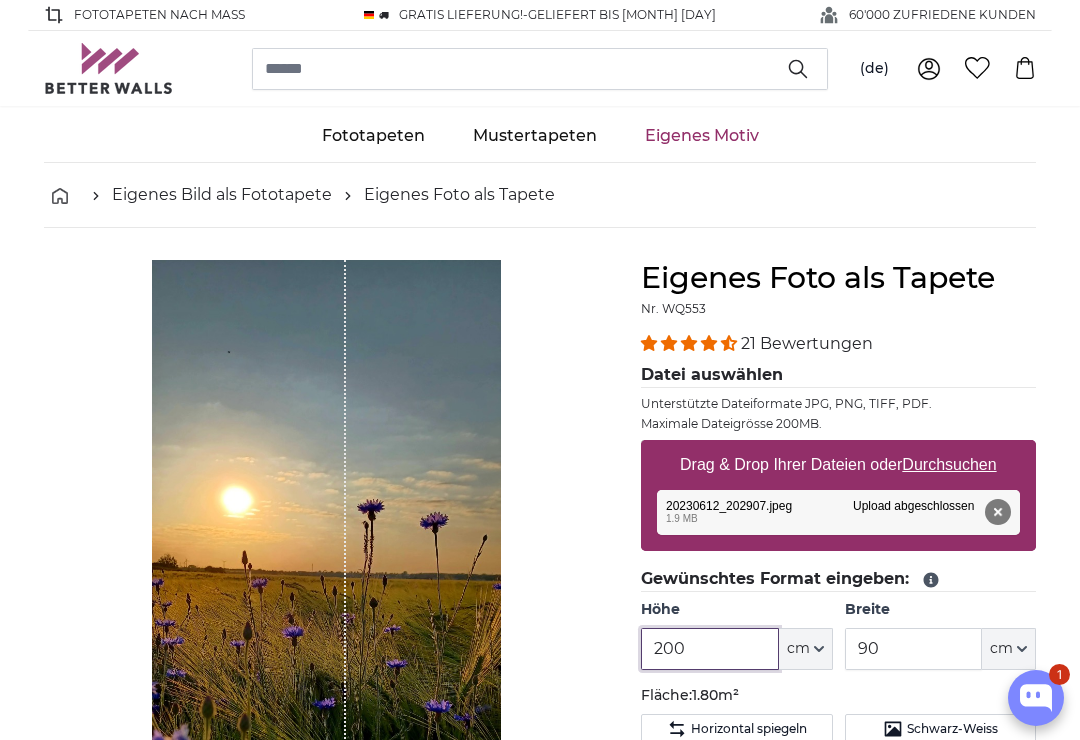click on "200" at bounding box center [709, 649] 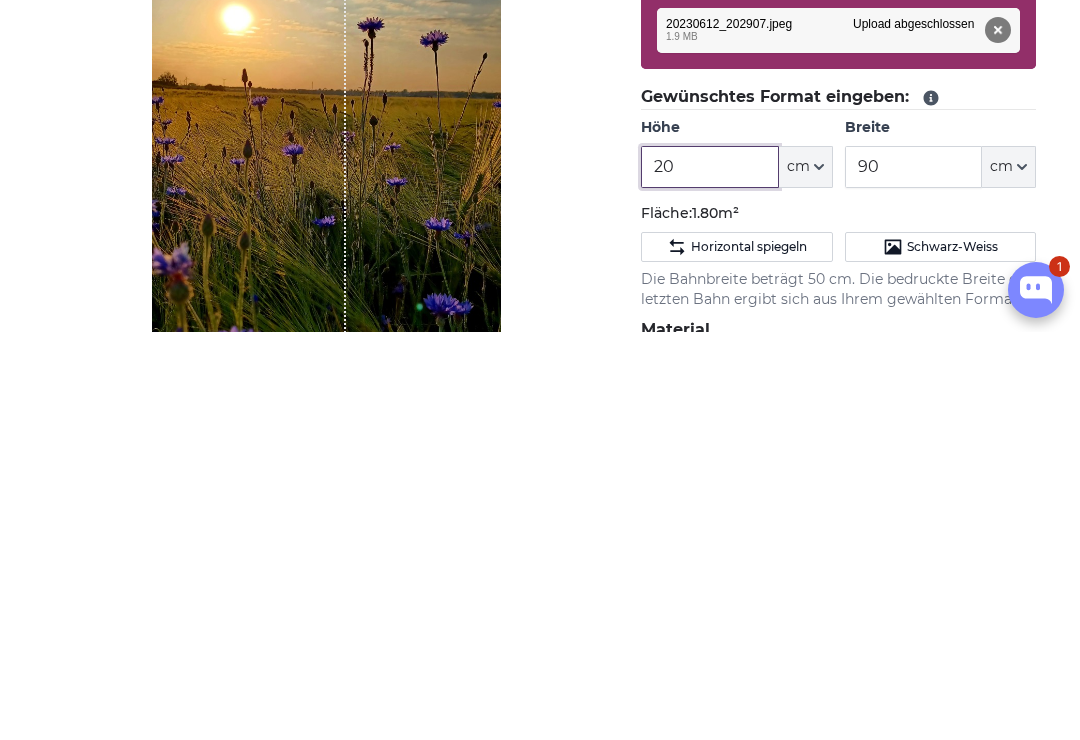 type on "2" 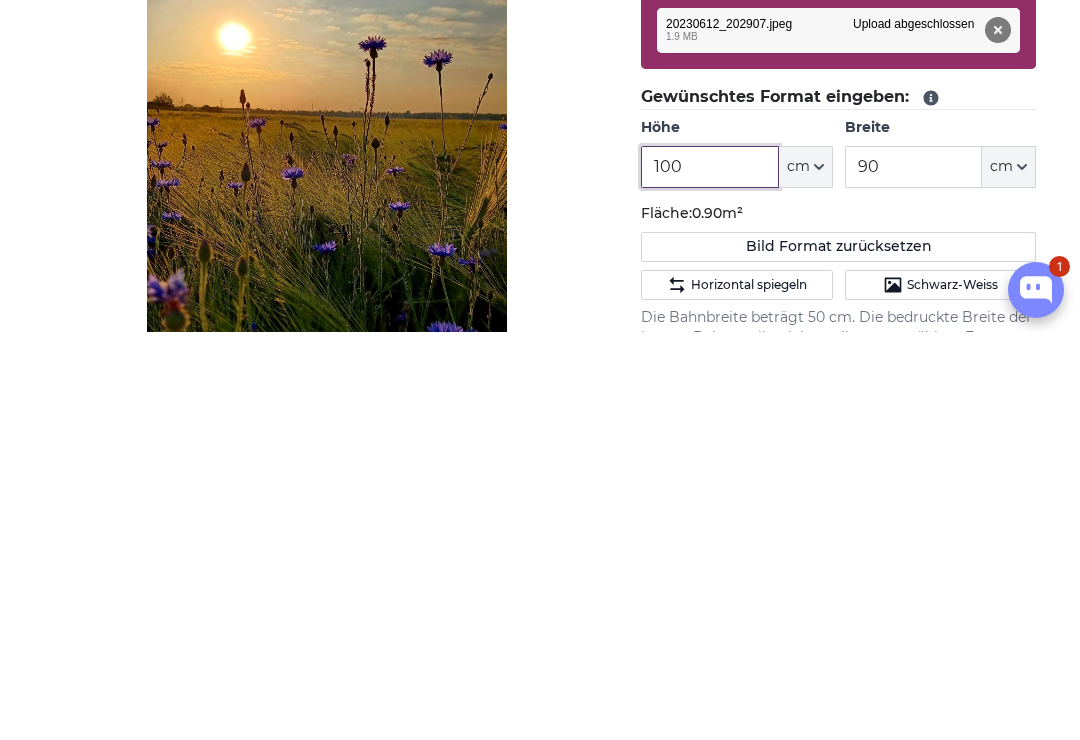 type on "100" 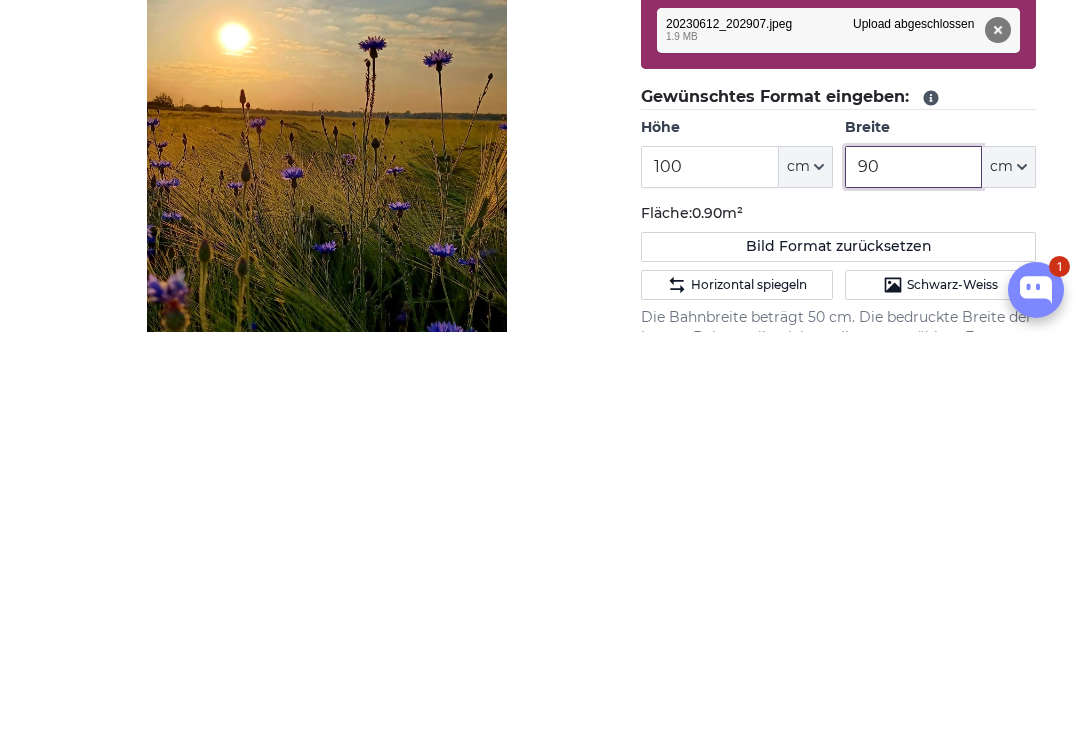 click on "90" at bounding box center (913, 575) 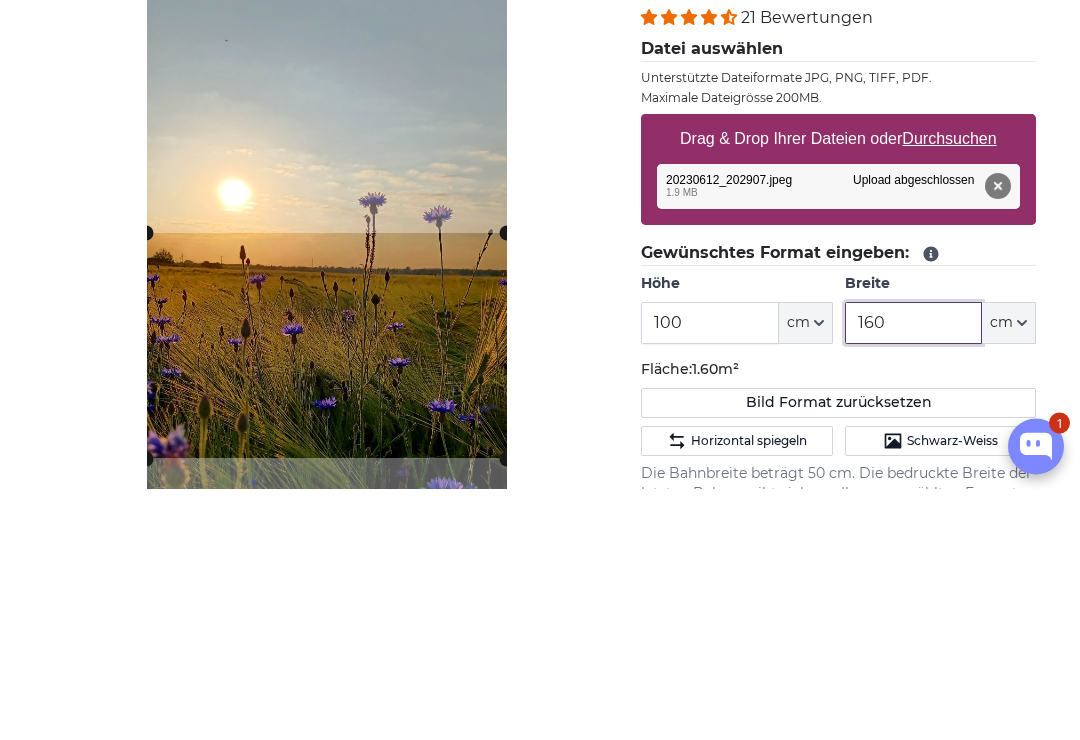 type on "160" 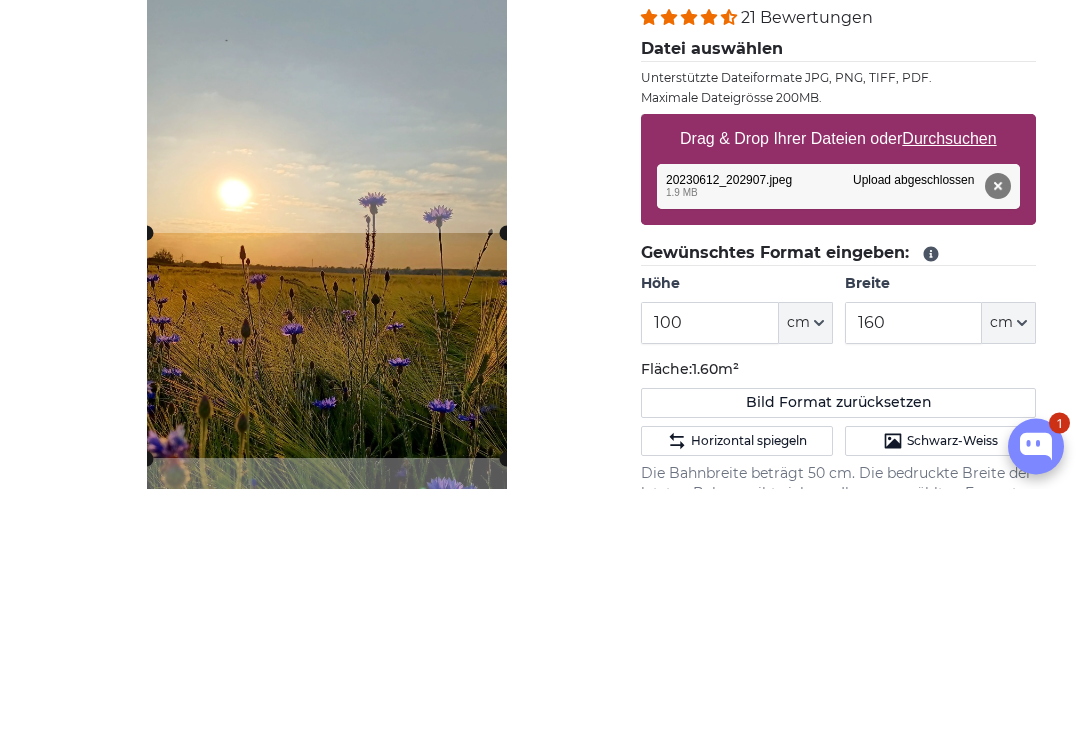 click on "Abbrechen
Bild zuschneiden" at bounding box center (326, 611) 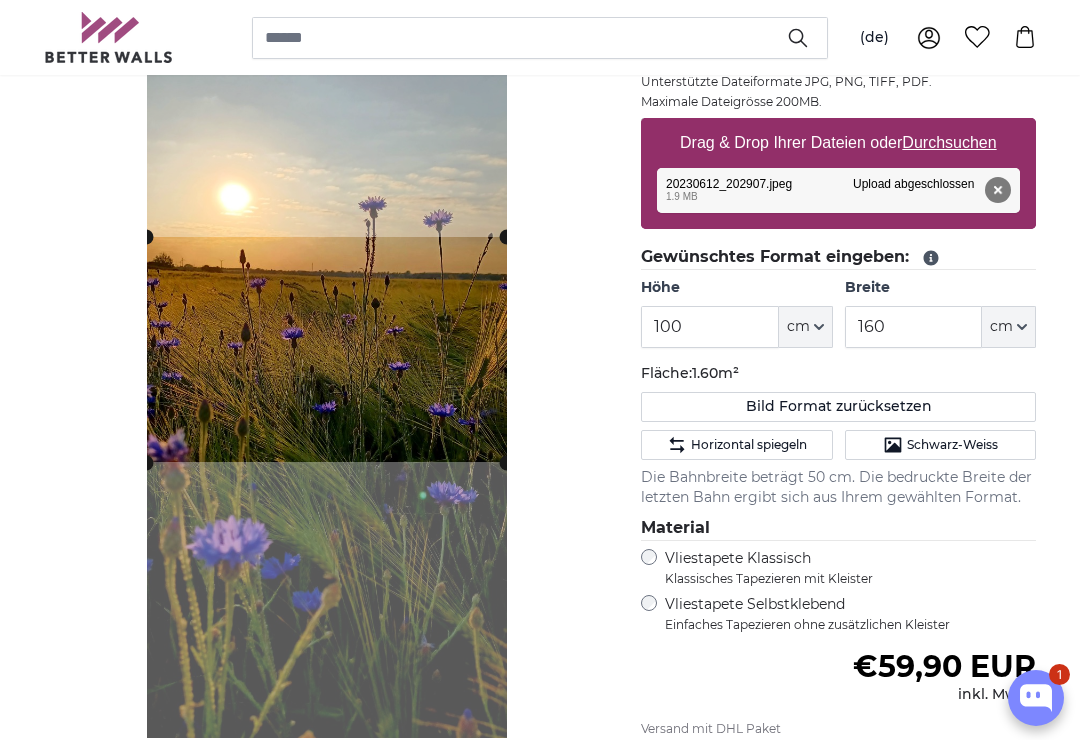 scroll, scrollTop: 321, scrollLeft: 0, axis: vertical 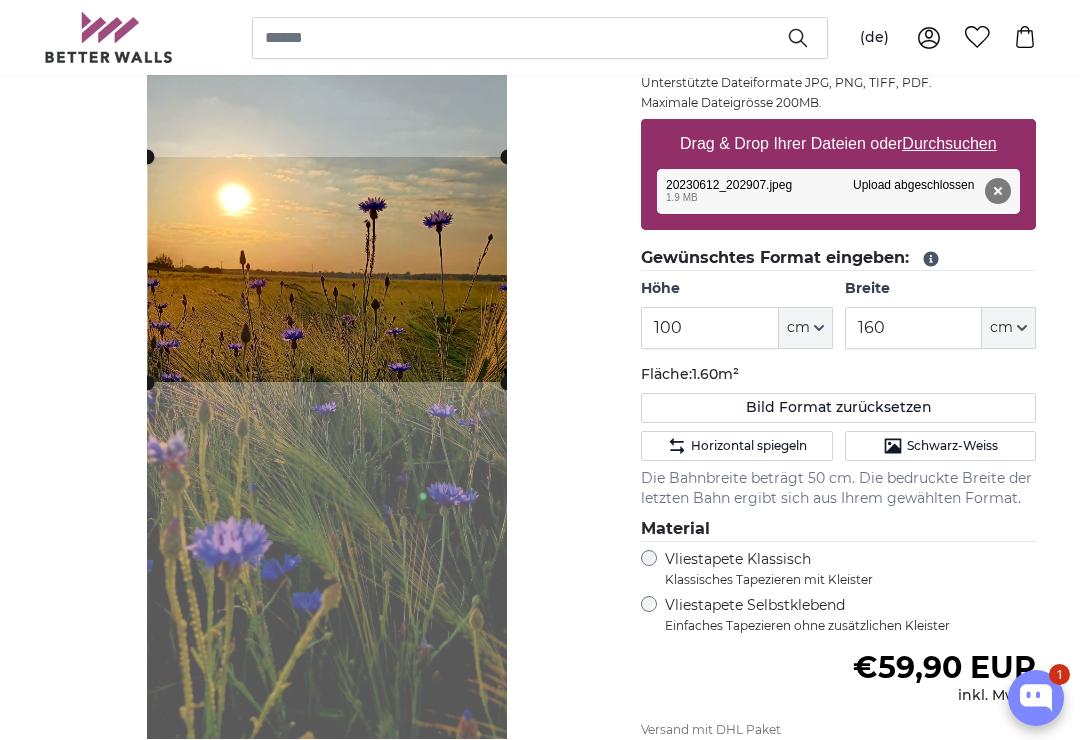 click on "Bild zuschneiden" at bounding box center (468, 768) 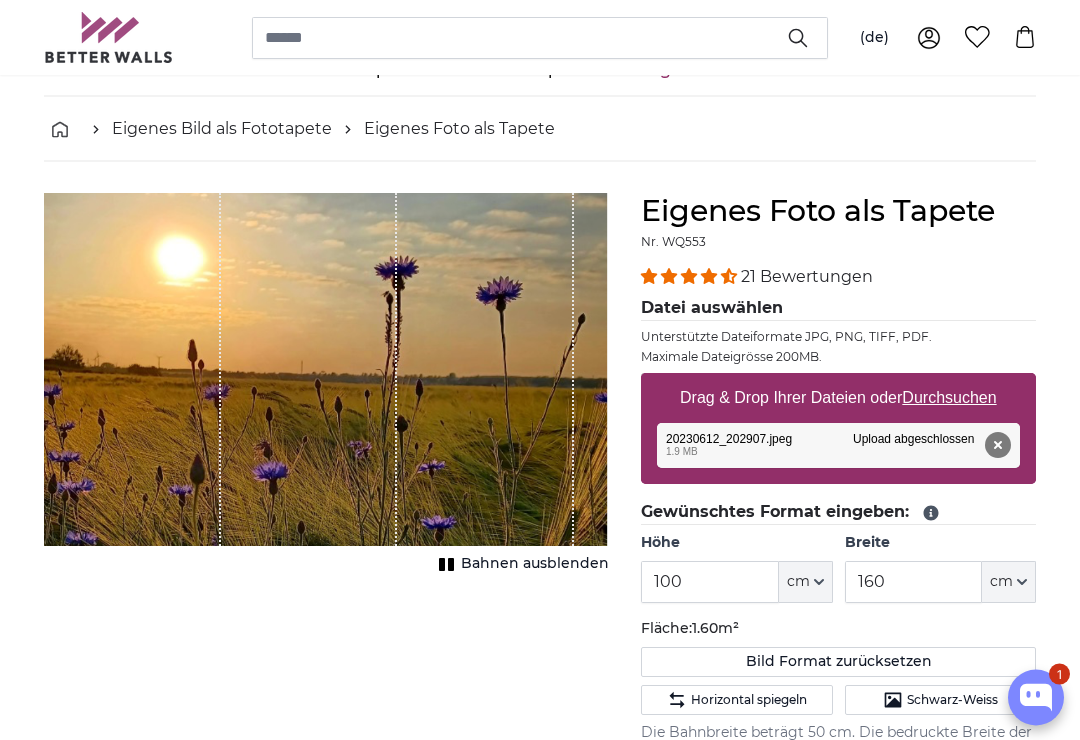 click on "Bahnen ausblenden" at bounding box center (535, 565) 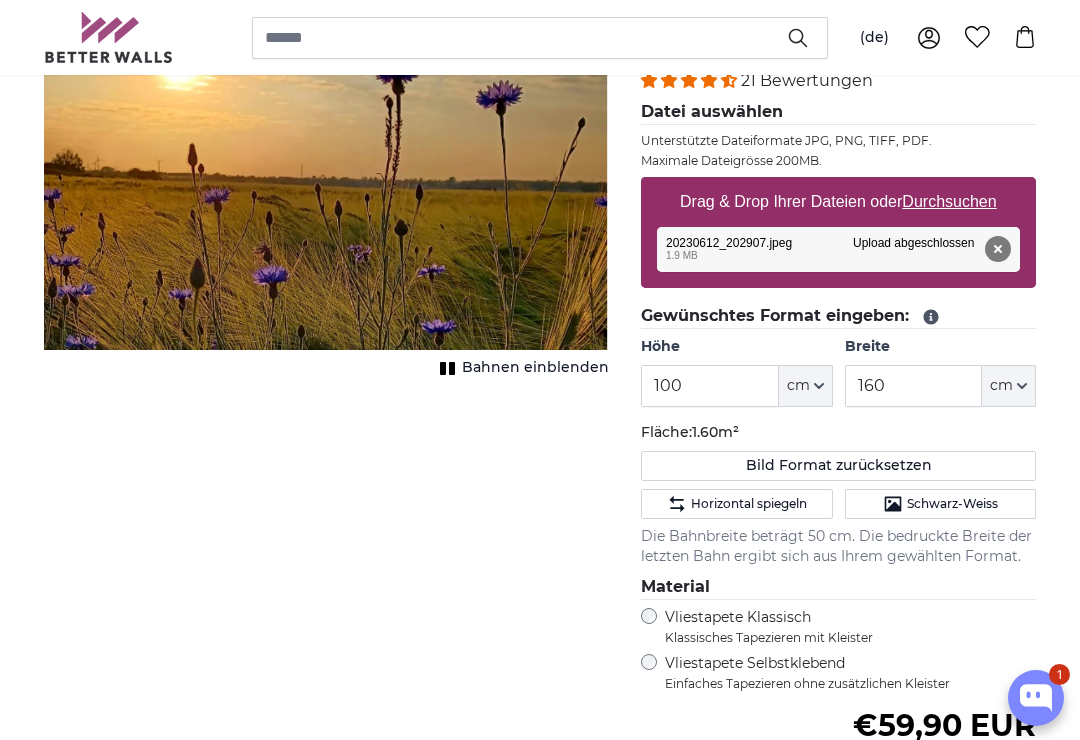 scroll, scrollTop: 282, scrollLeft: 0, axis: vertical 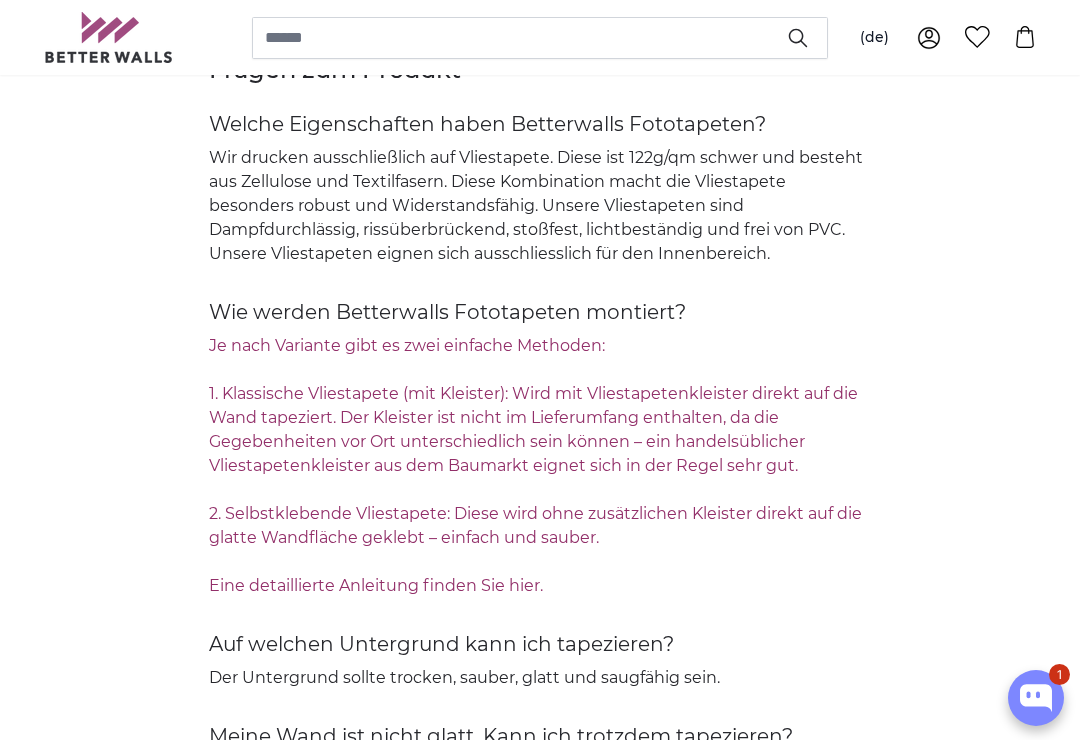 click on "Eine detaillierte Anleitung finden Sie hier." at bounding box center (376, 585) 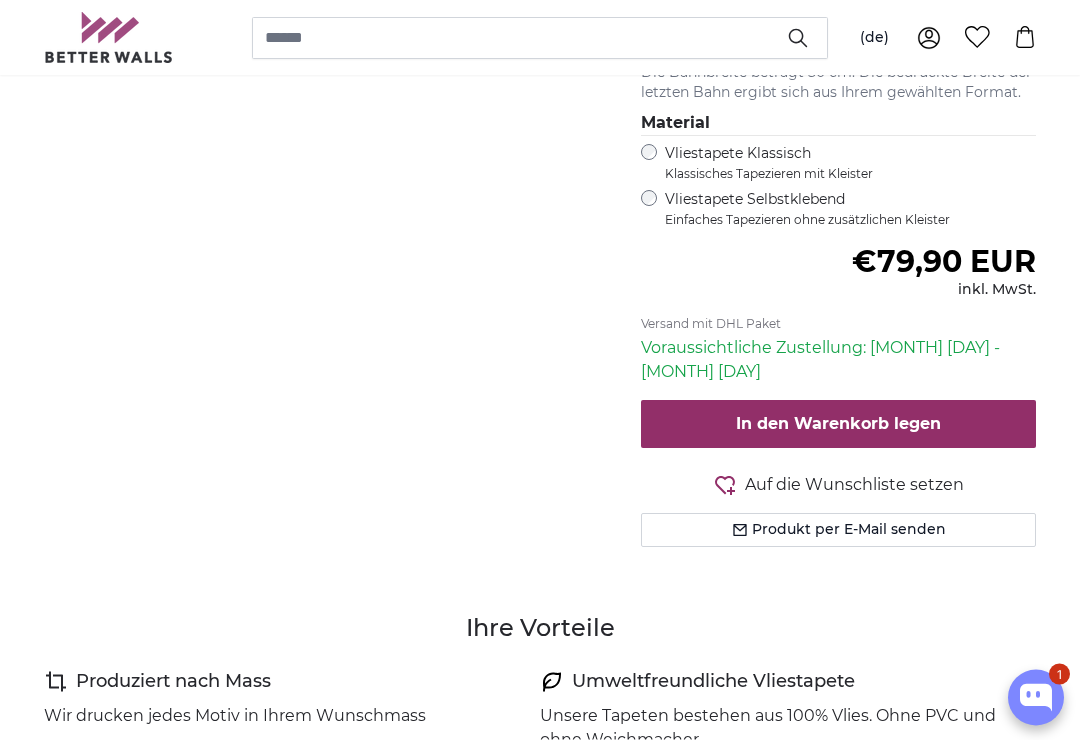 scroll, scrollTop: 728, scrollLeft: 0, axis: vertical 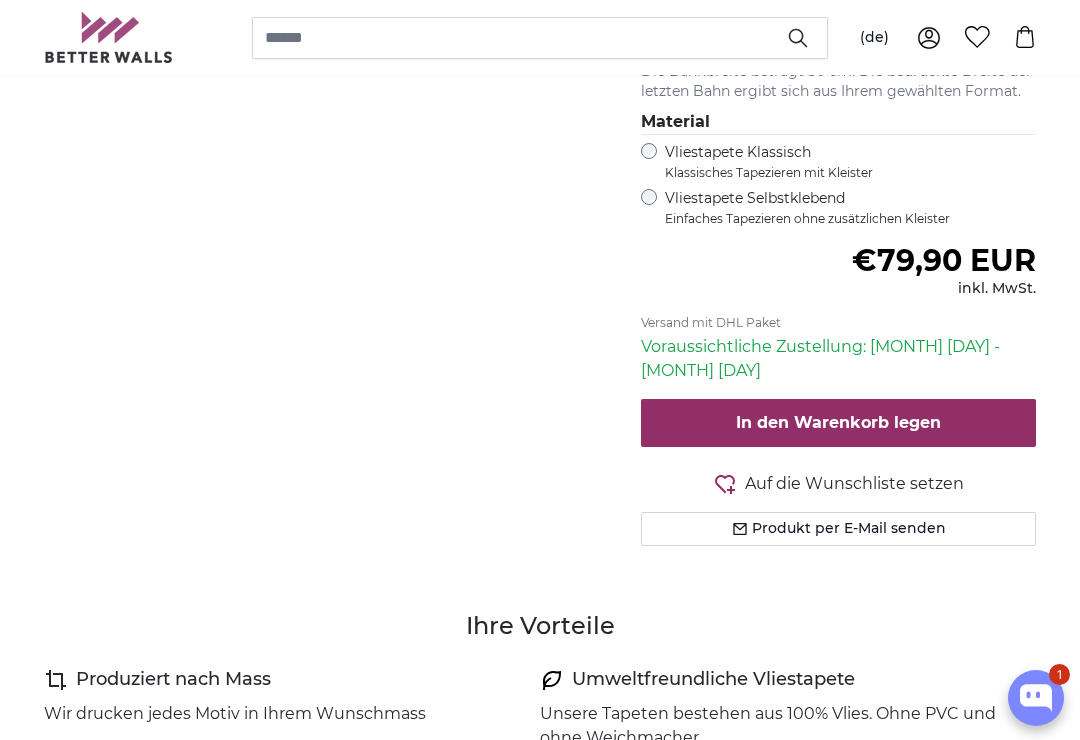 click on "In den Warenkorb legen" at bounding box center [838, 422] 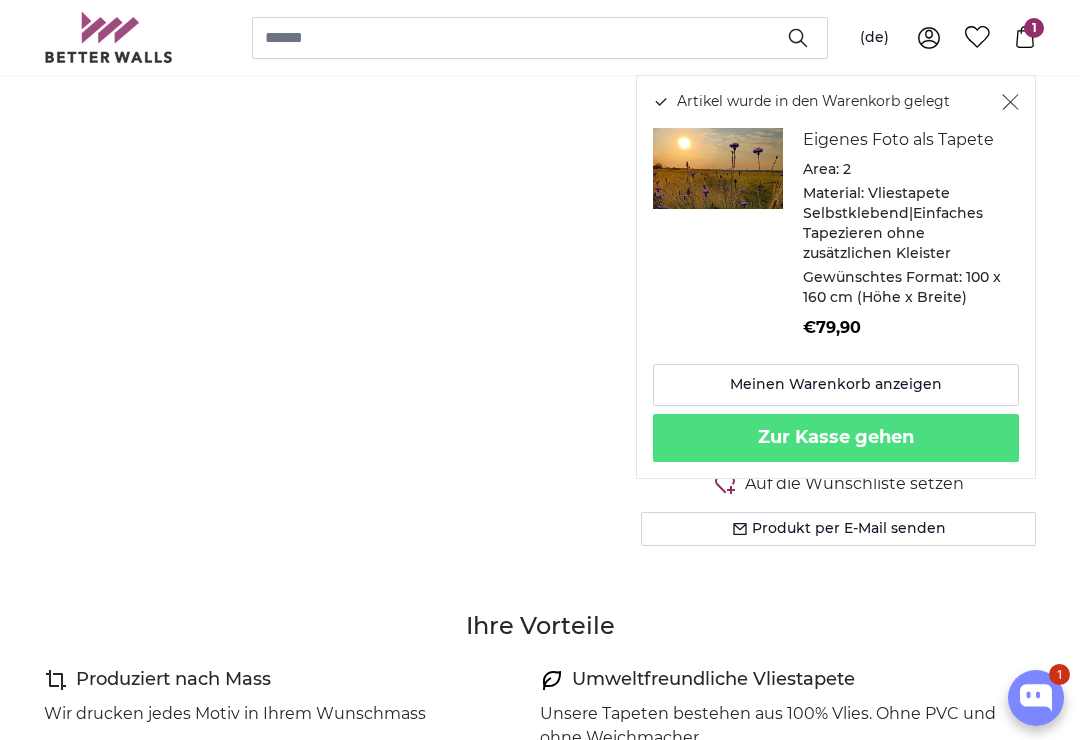 click on "Zur Kasse gehen" at bounding box center (836, 438) 